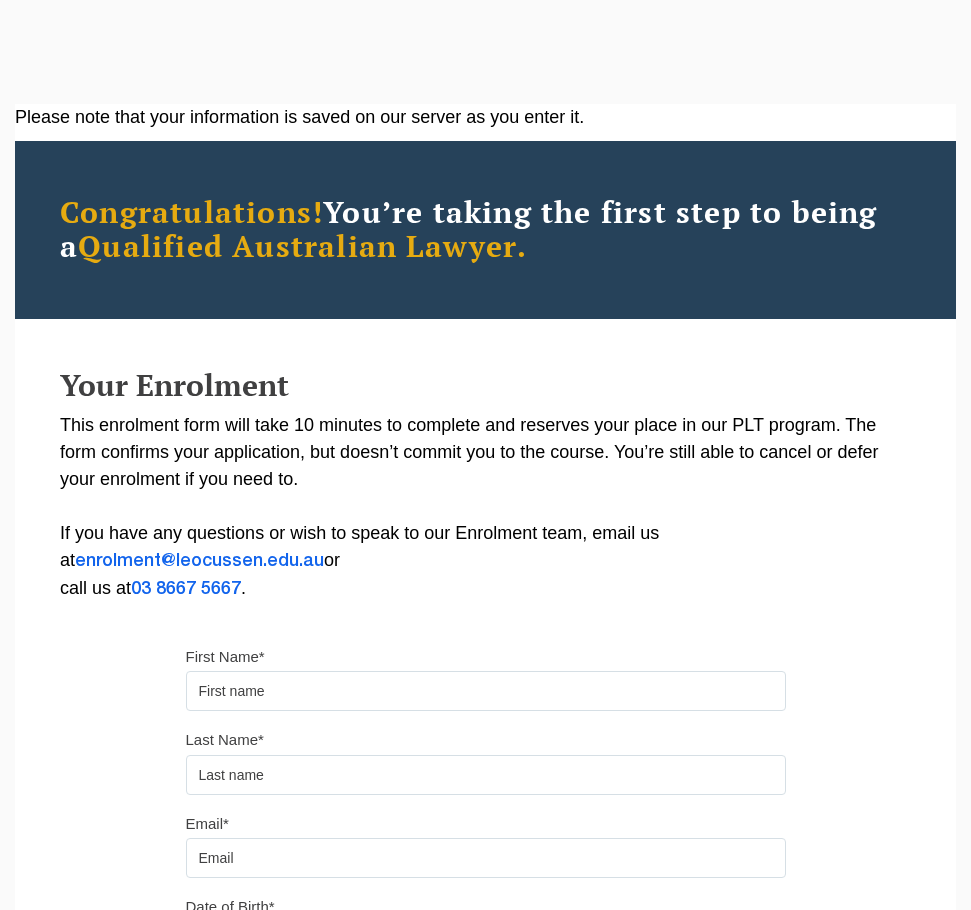 scroll, scrollTop: 0, scrollLeft: 0, axis: both 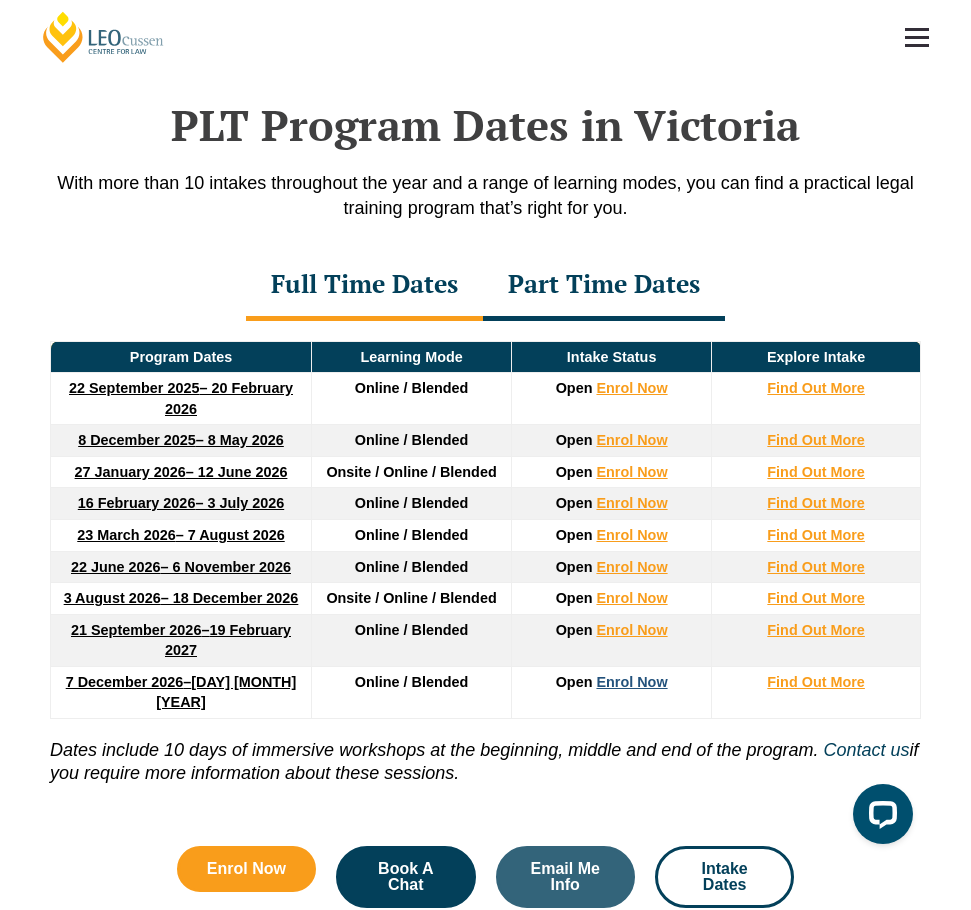 click on "Enrol Now" at bounding box center [631, 682] 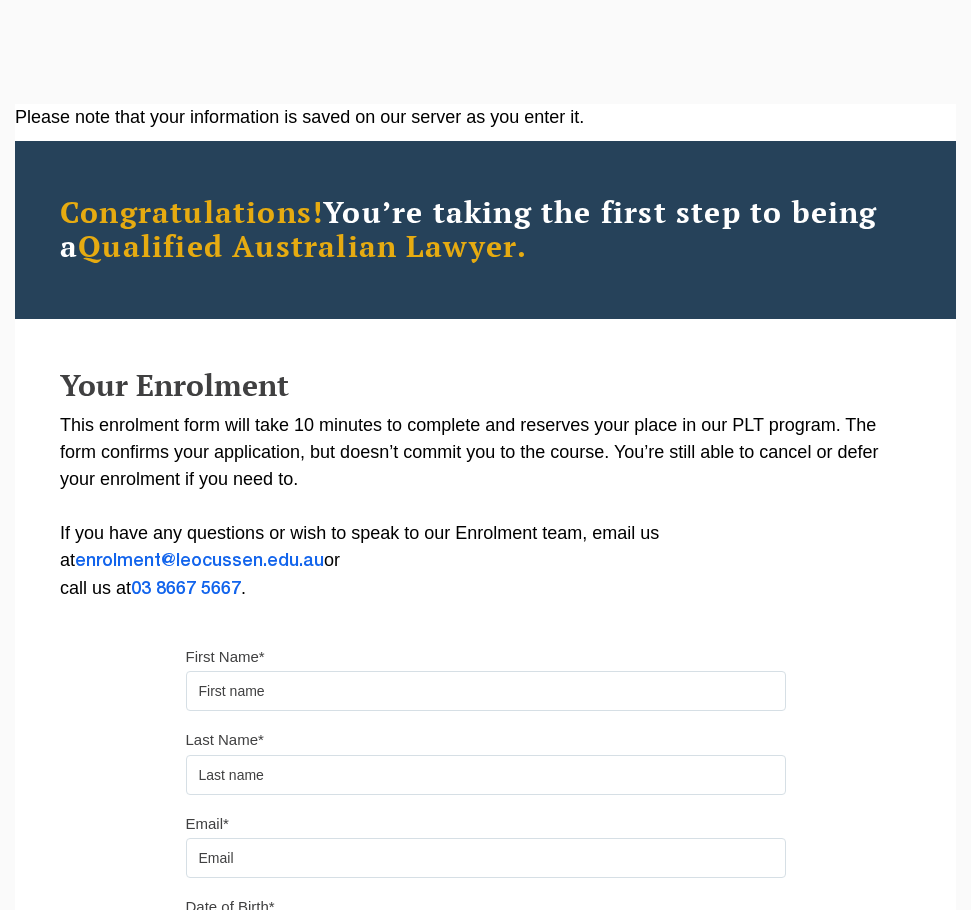 scroll, scrollTop: 0, scrollLeft: 0, axis: both 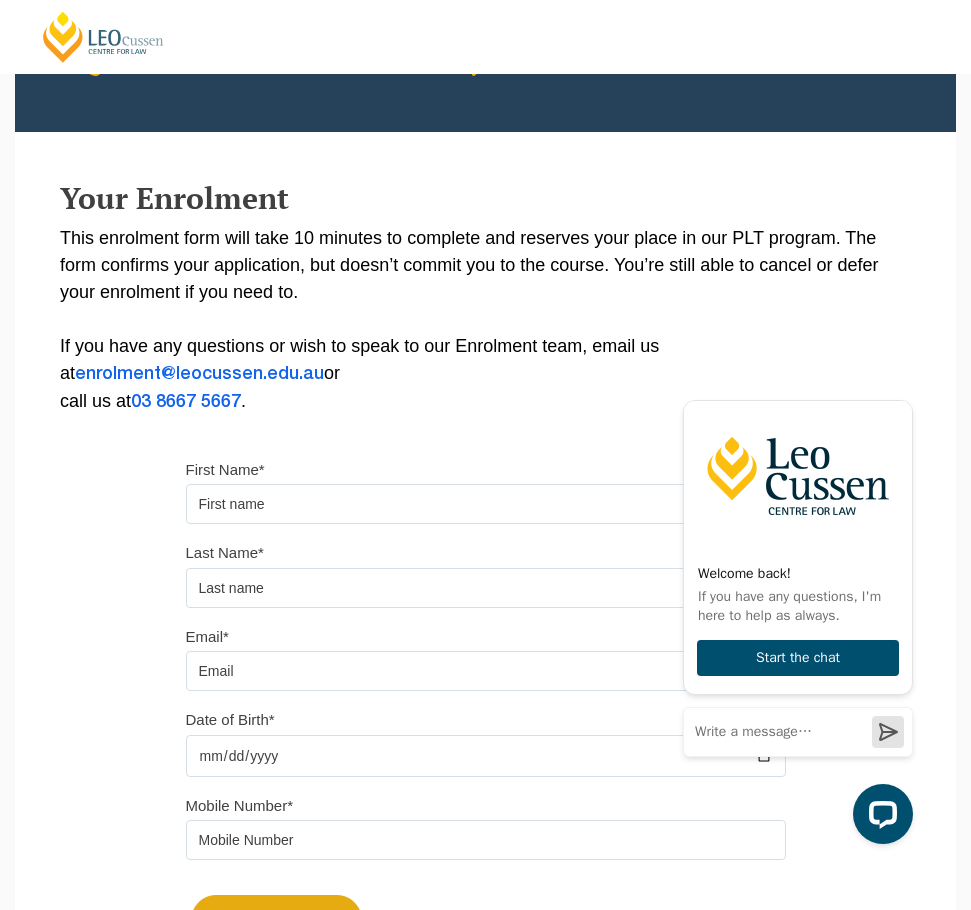 click on "If you have any questions or wish to speak to our Enrolment team, email us at  [EMAIL]  or  call us at  [PHONE] ." at bounding box center [485, 320] 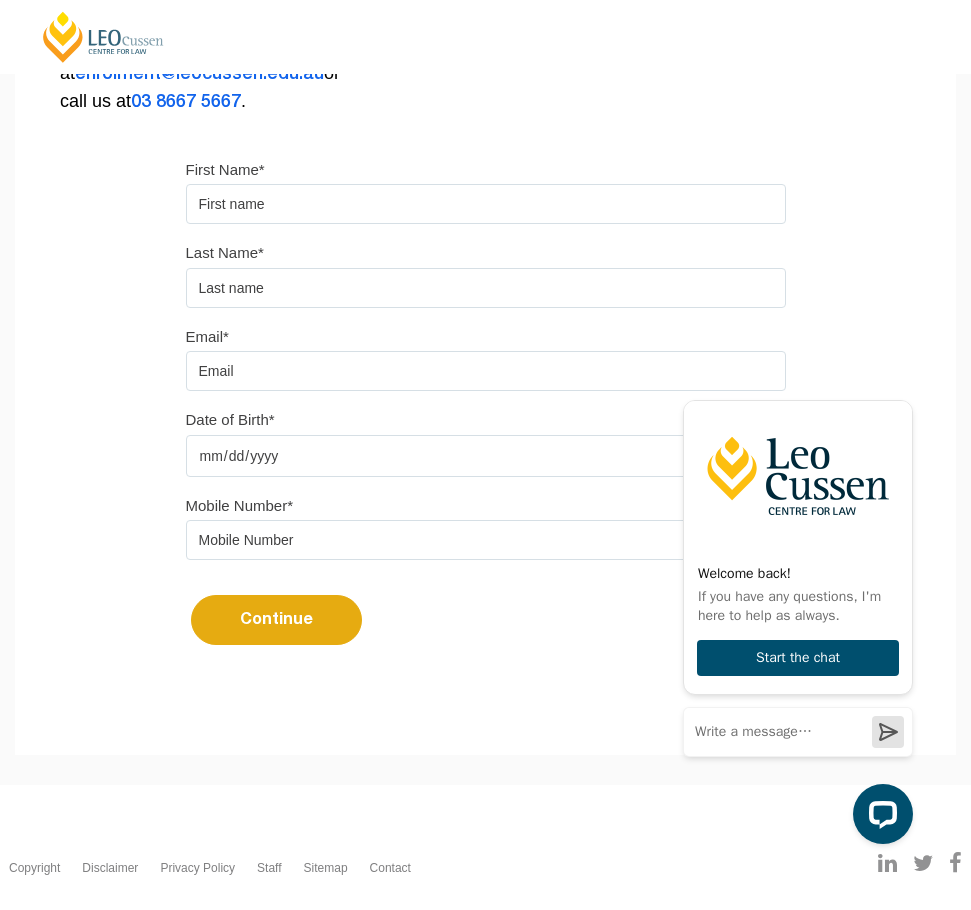 scroll, scrollTop: 387, scrollLeft: 0, axis: vertical 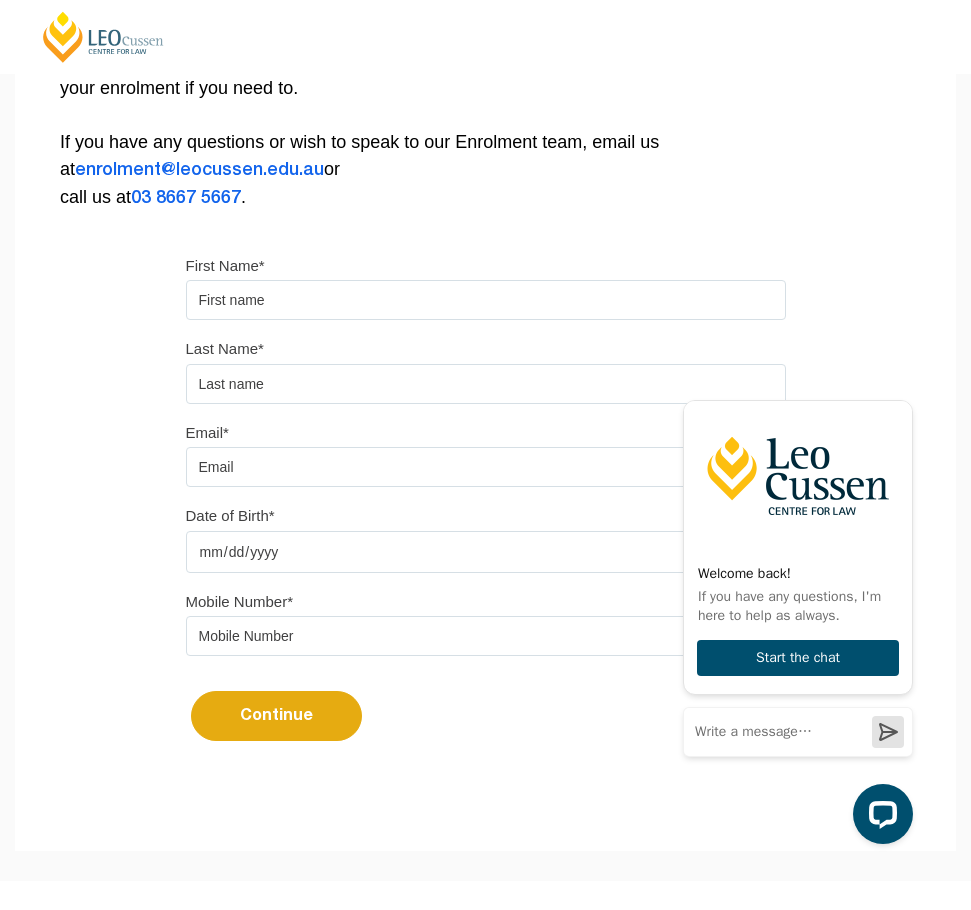 click on "If you have any questions or wish to speak to our Enrolment team, email us at  [EMAIL]  or  call us at  [PHONE] .                     First Name*             Last Name*                 Email*             Date of Birth*                 Mobile Number*                 Continue      It looks like you’ve previously started an application. You can pick up where you left off or start a new one below.           This user data is not avaliable in the system   Start a New Application" at bounding box center (485, 252) 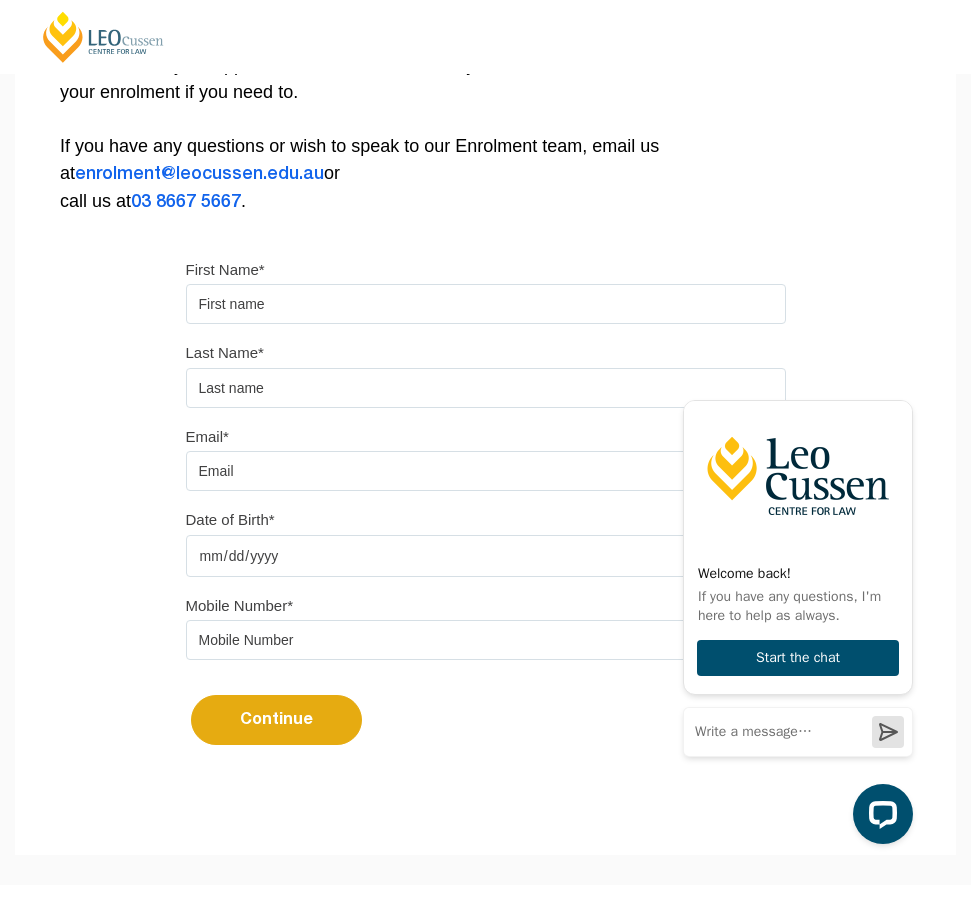 click on "First Name*" at bounding box center [486, 290] 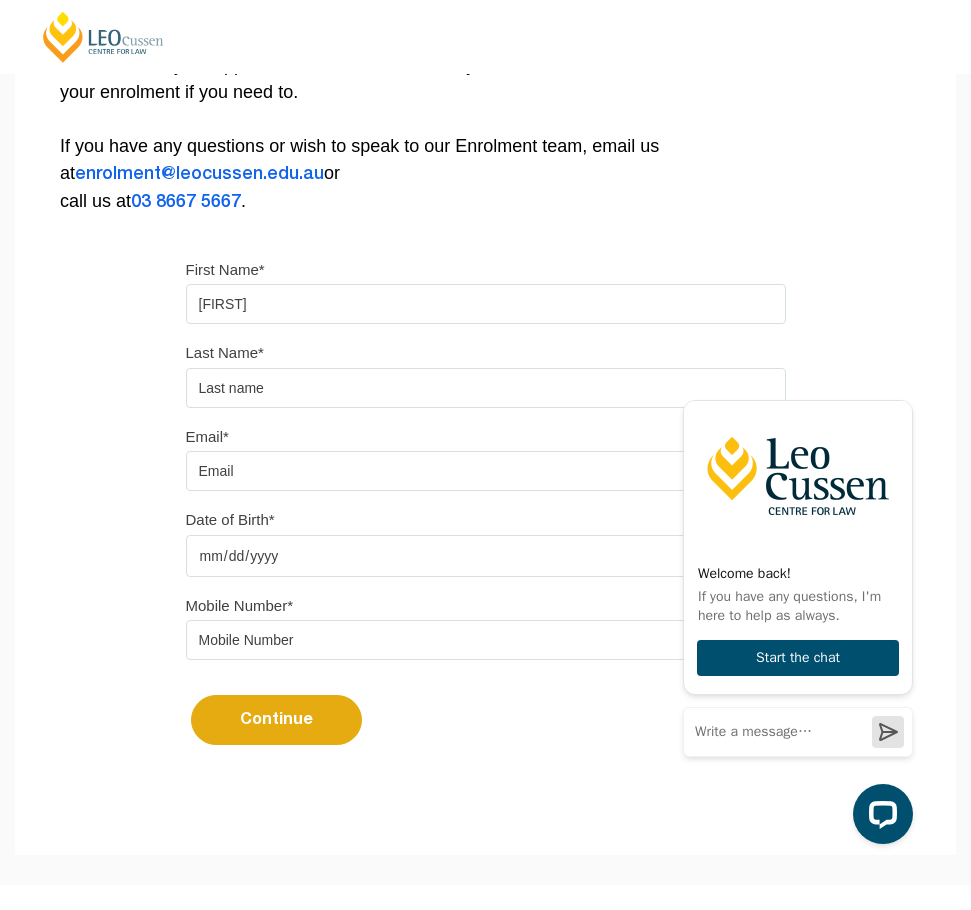 click on "Last Name*" at bounding box center [486, 373] 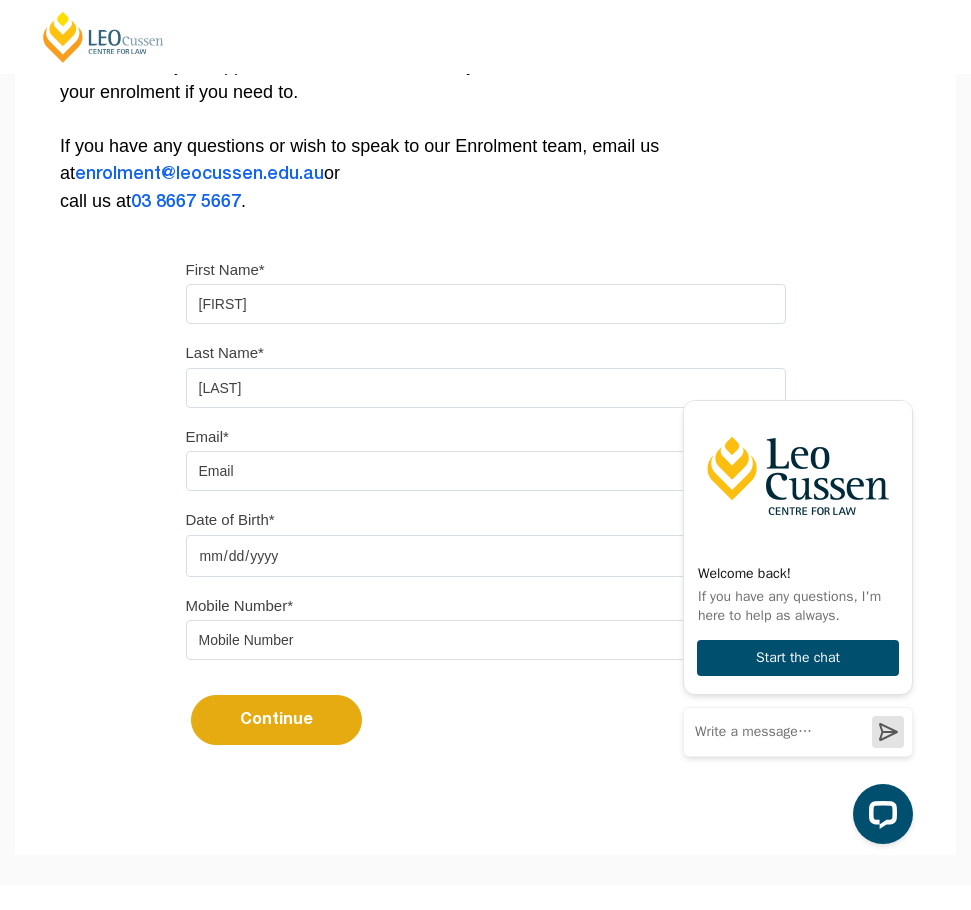 click on "Email*" at bounding box center [486, 471] 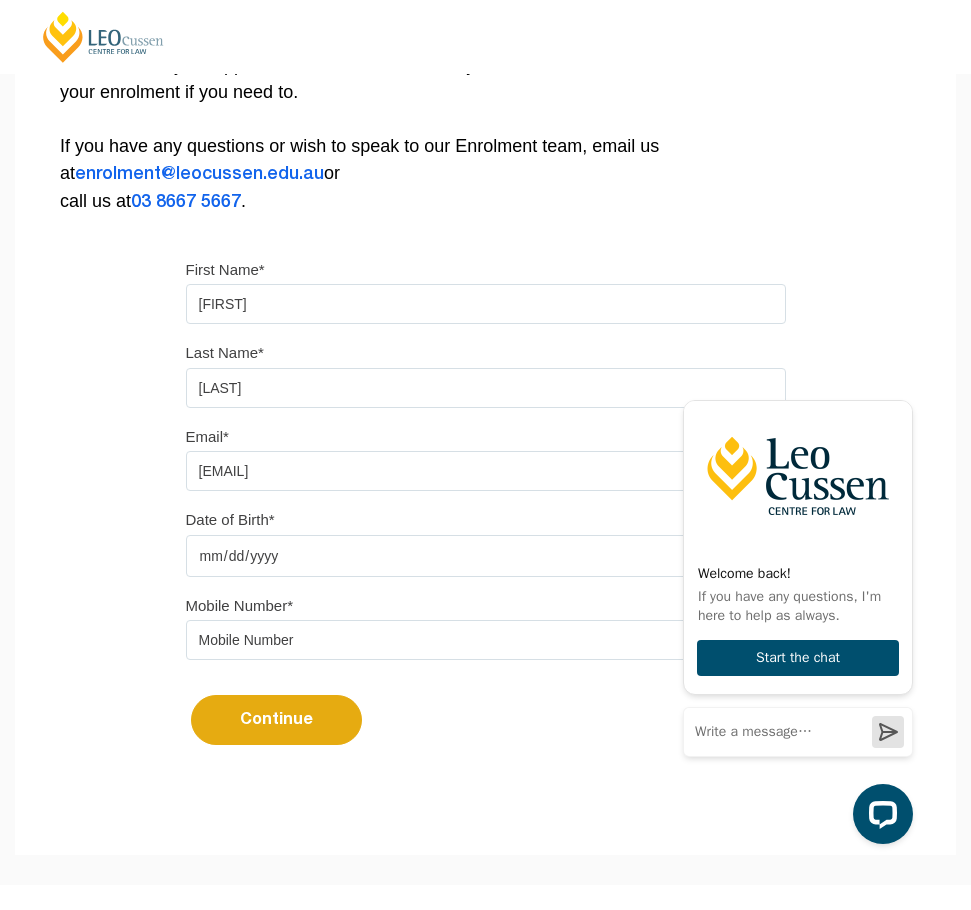 click on "Date of Birth*" at bounding box center (486, 556) 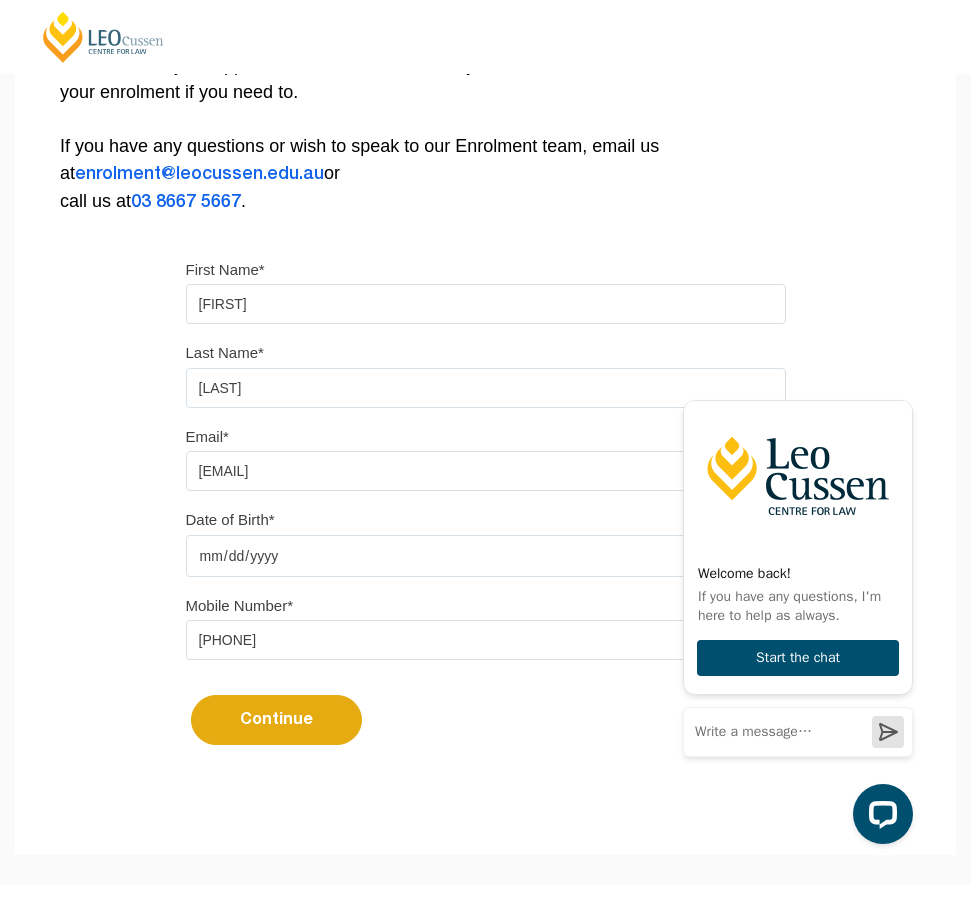 type on "[PHONE]" 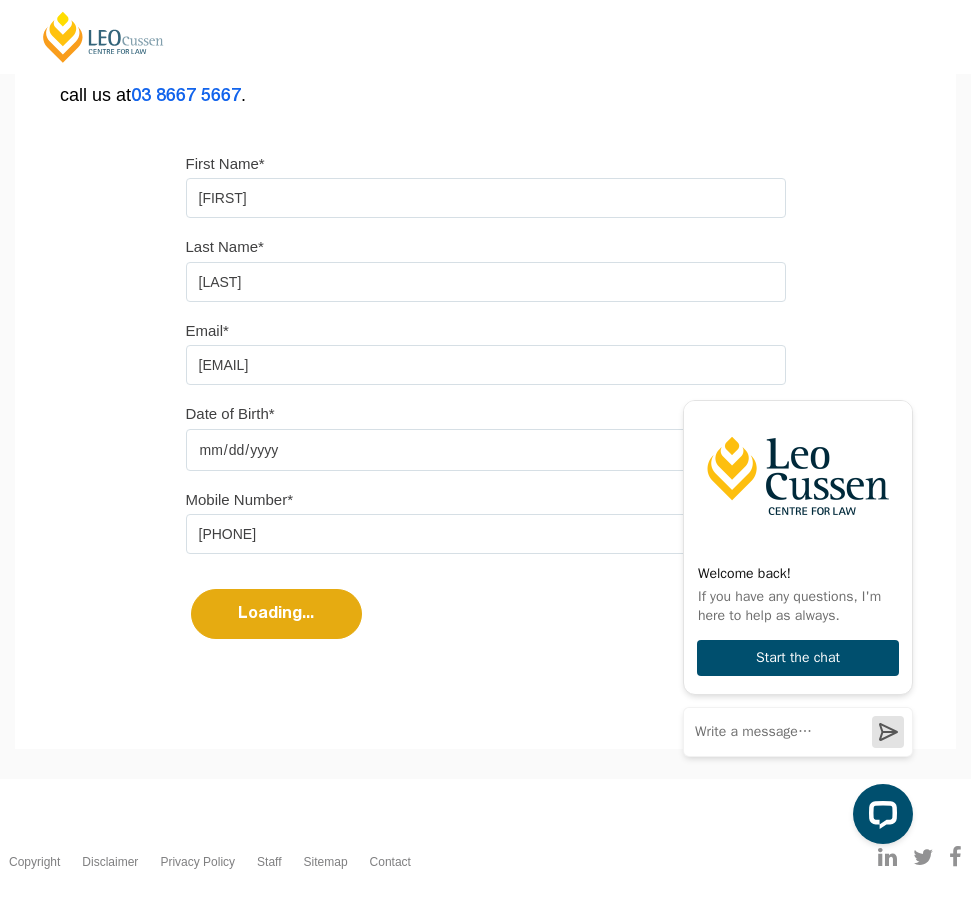 select 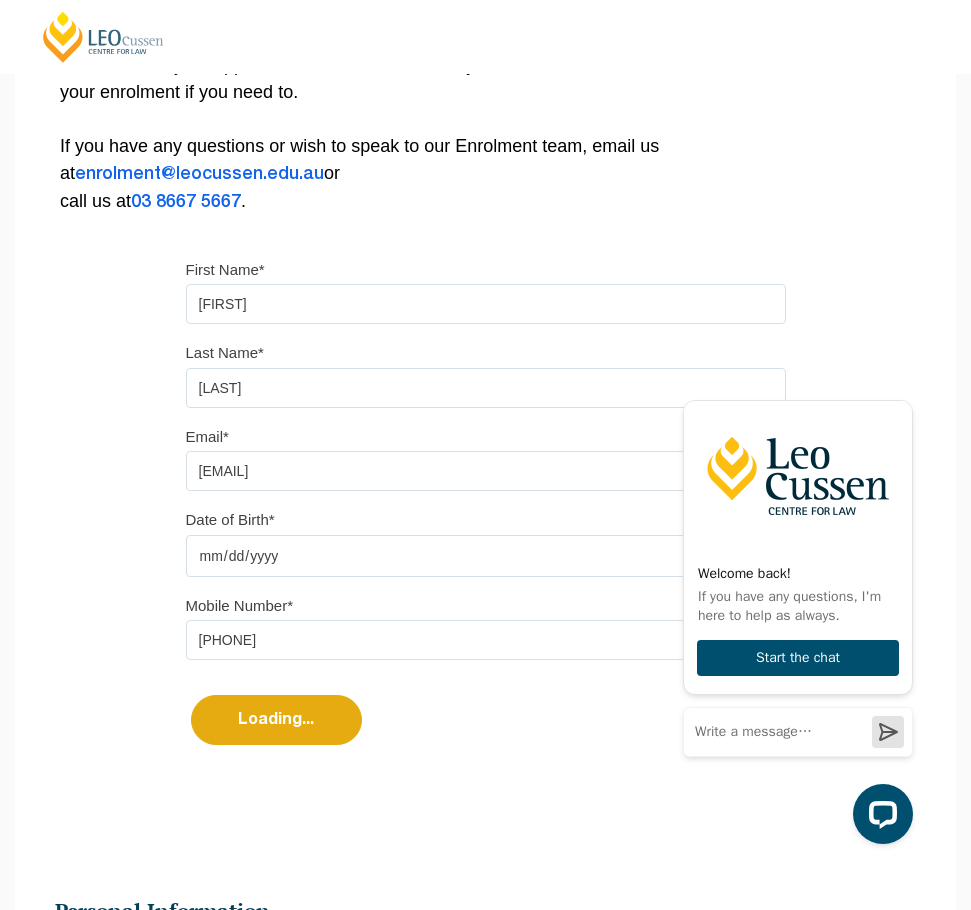 click on "If you have any questions or wish to speak to our Enrolment team, email us at  [EMAIL]  or  call us at  [PHONE] .                     First Name*     [FIRST]         Last Name*     [LAST]             Email*     [EMAIL]         Date of Birth*     [YYYY]-[MM]-[DD]             Mobile Number*     [PHONE]             Loading...     It looks like you’ve previously started an application. You can pick up where you left off or start a new one below.           This user data is not avaliable in the system   Start a New Application" at bounding box center (485, 256) 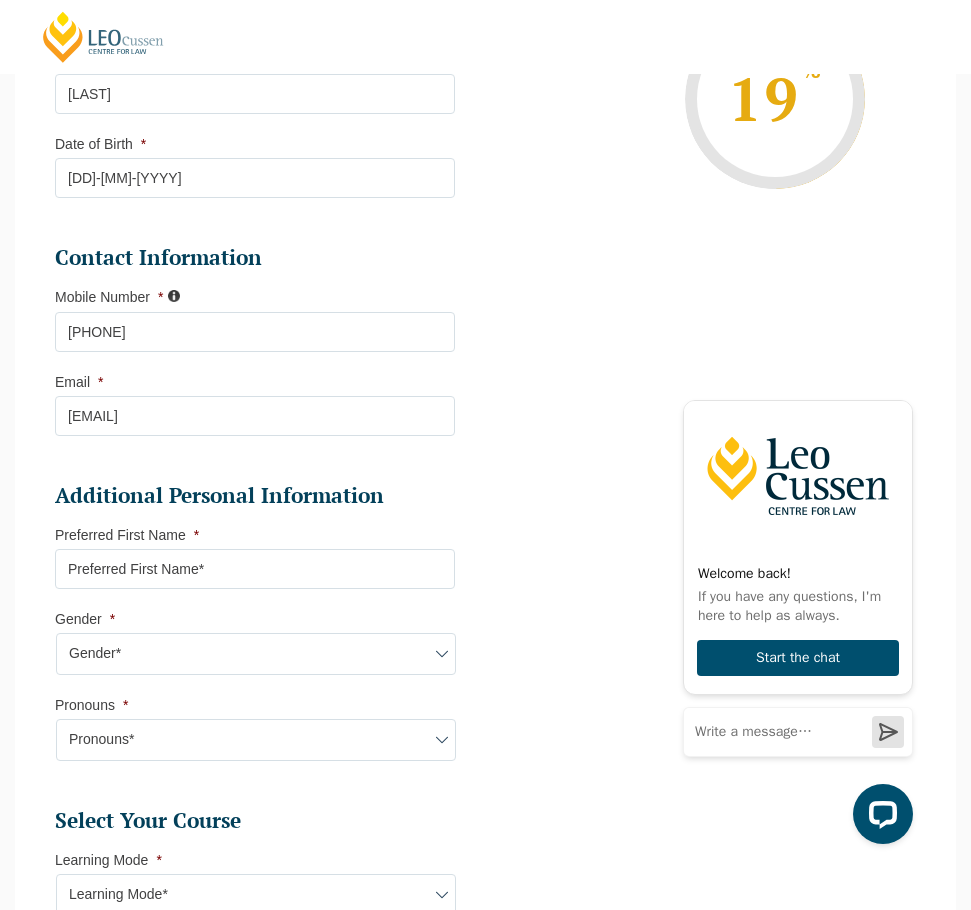 scroll, scrollTop: 510, scrollLeft: 0, axis: vertical 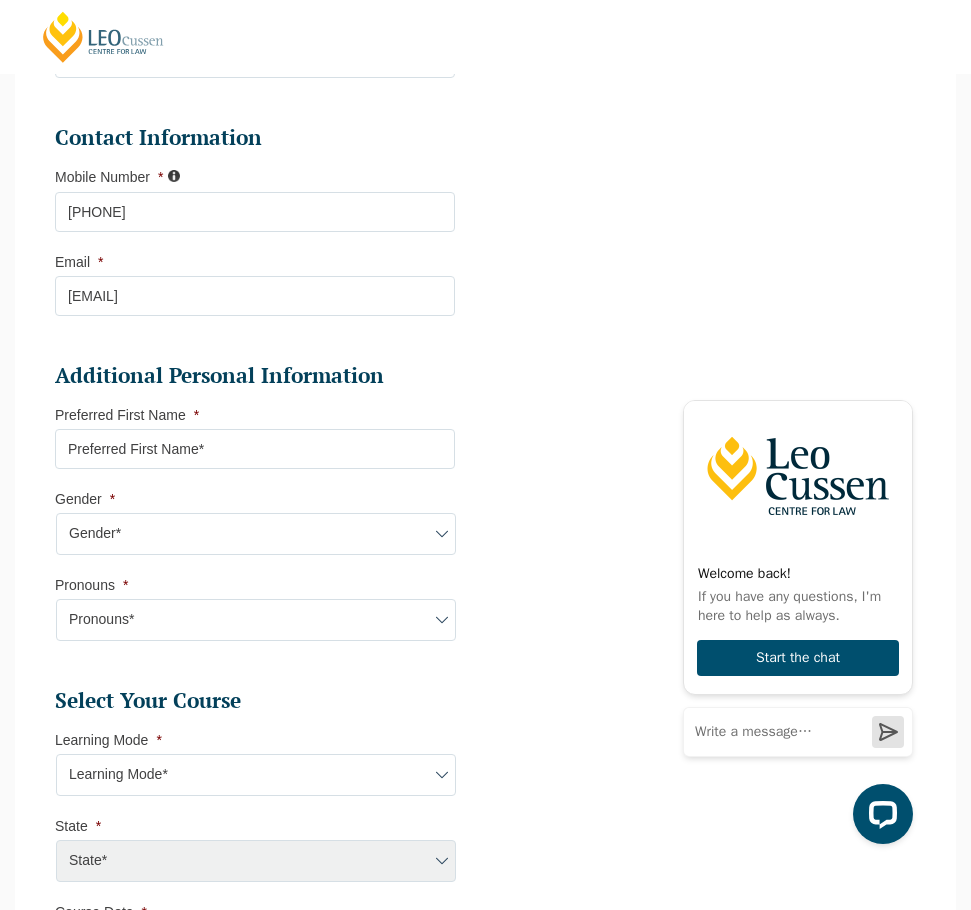 click on "Preferred First Name *" at bounding box center [255, 449] 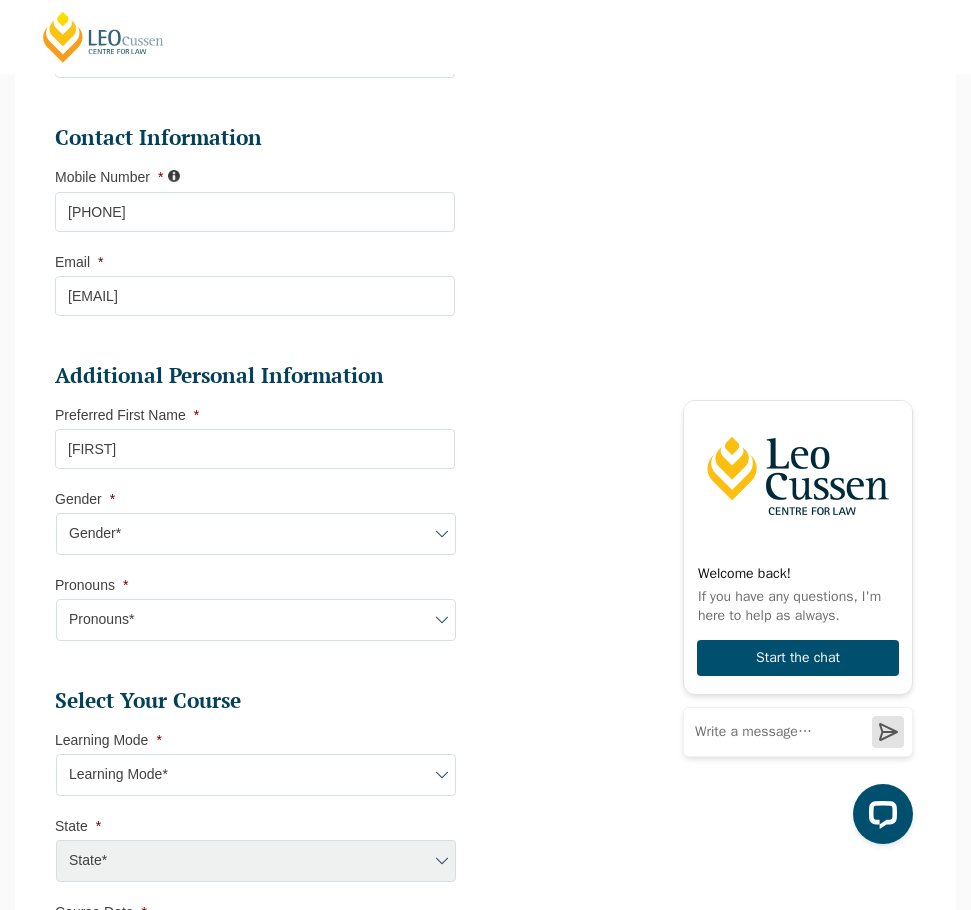 type on "[FIRST]" 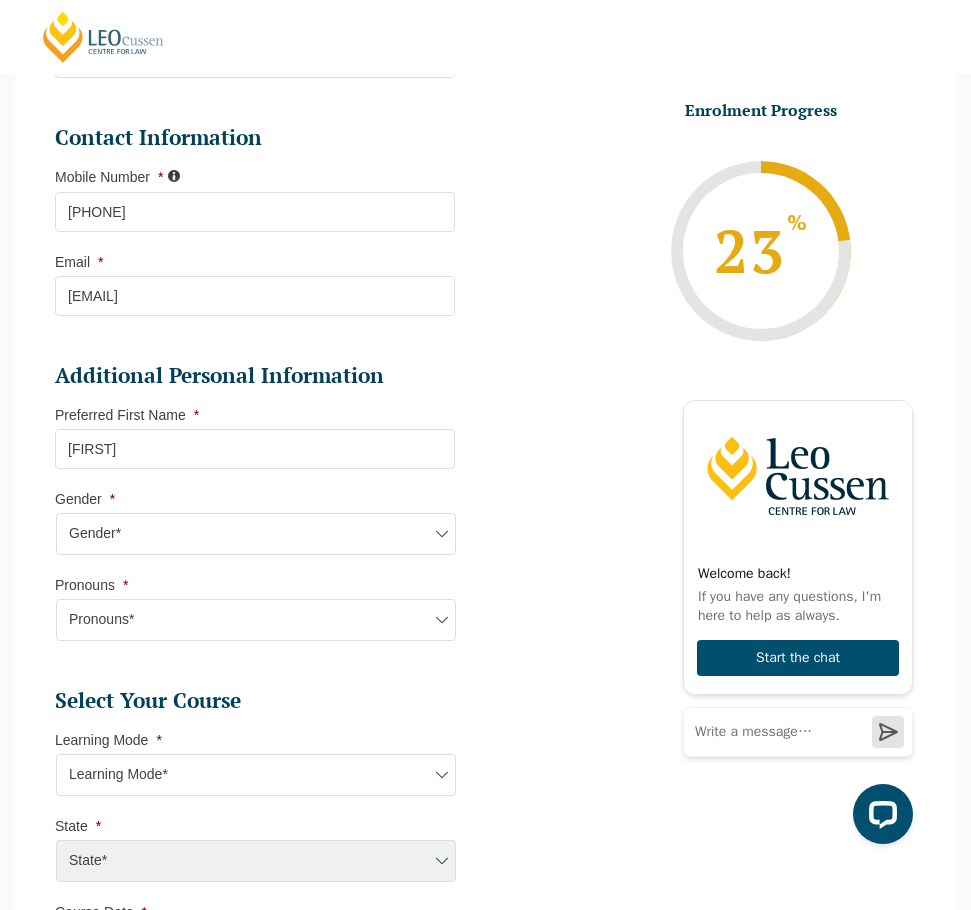 select on "Female" 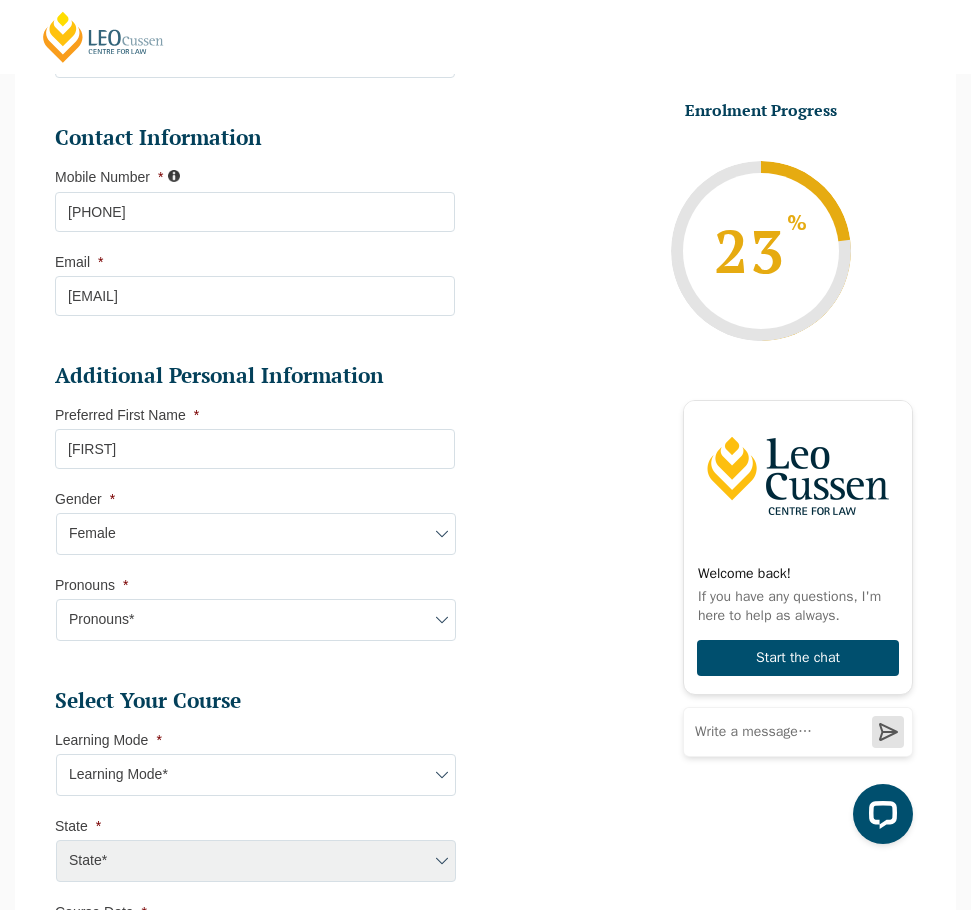 click on "Gender* Male Female Nonbinary Intersex Prefer not to disclose Other" at bounding box center [256, 534] 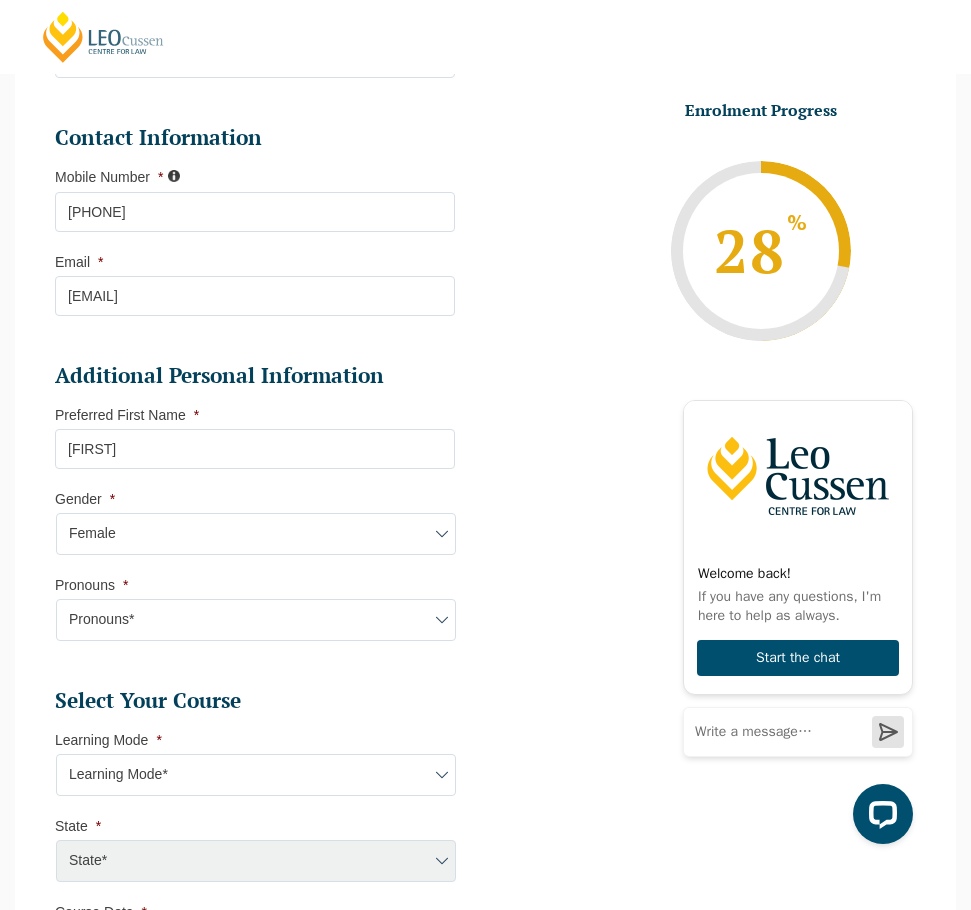 click on "Pronouns* She/Her/Hers He/Him/His They/Them/Theirs Other Prefer not to disclose" at bounding box center [256, 620] 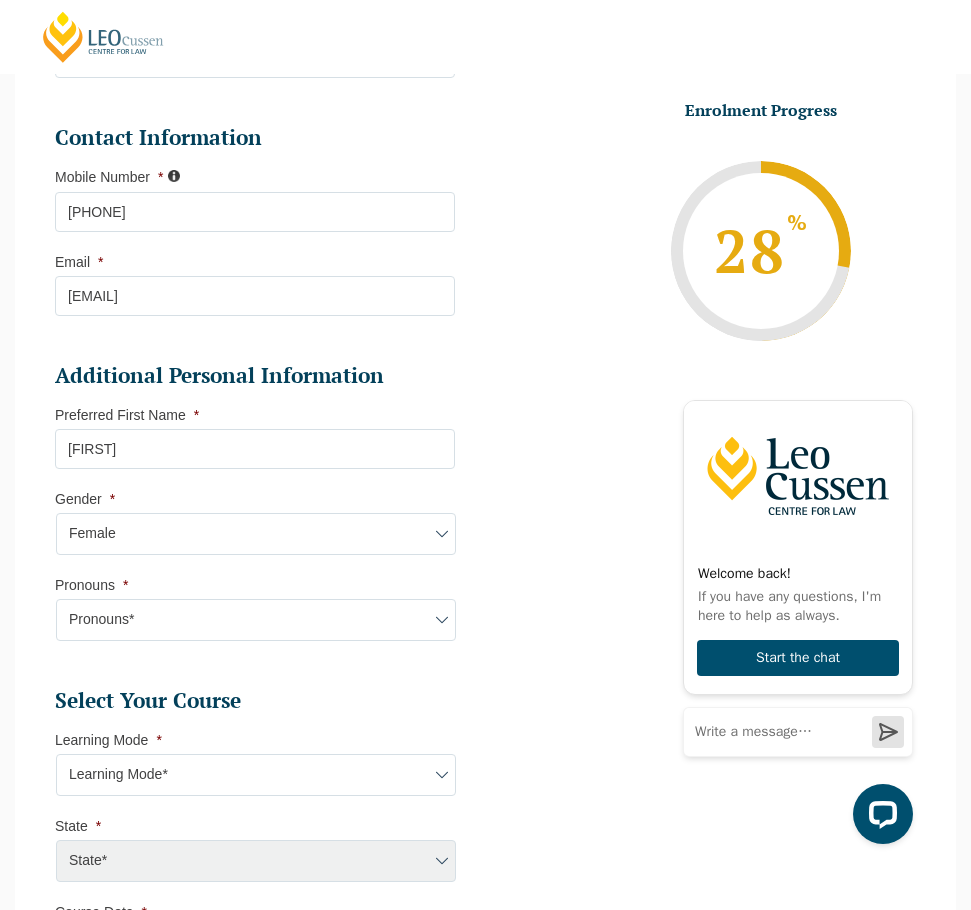 select on "She/Her/Hers" 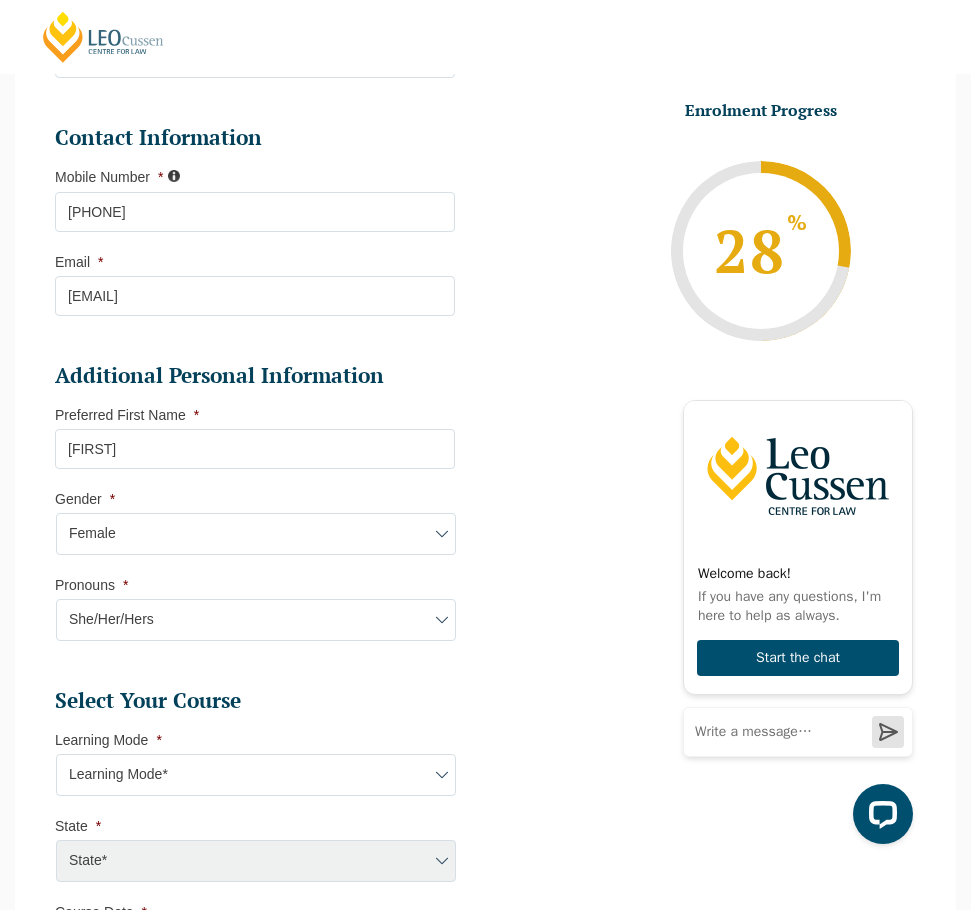 click on "Pronouns* She/Her/Hers He/Him/His They/Them/Theirs Other Prefer not to disclose" at bounding box center [256, 620] 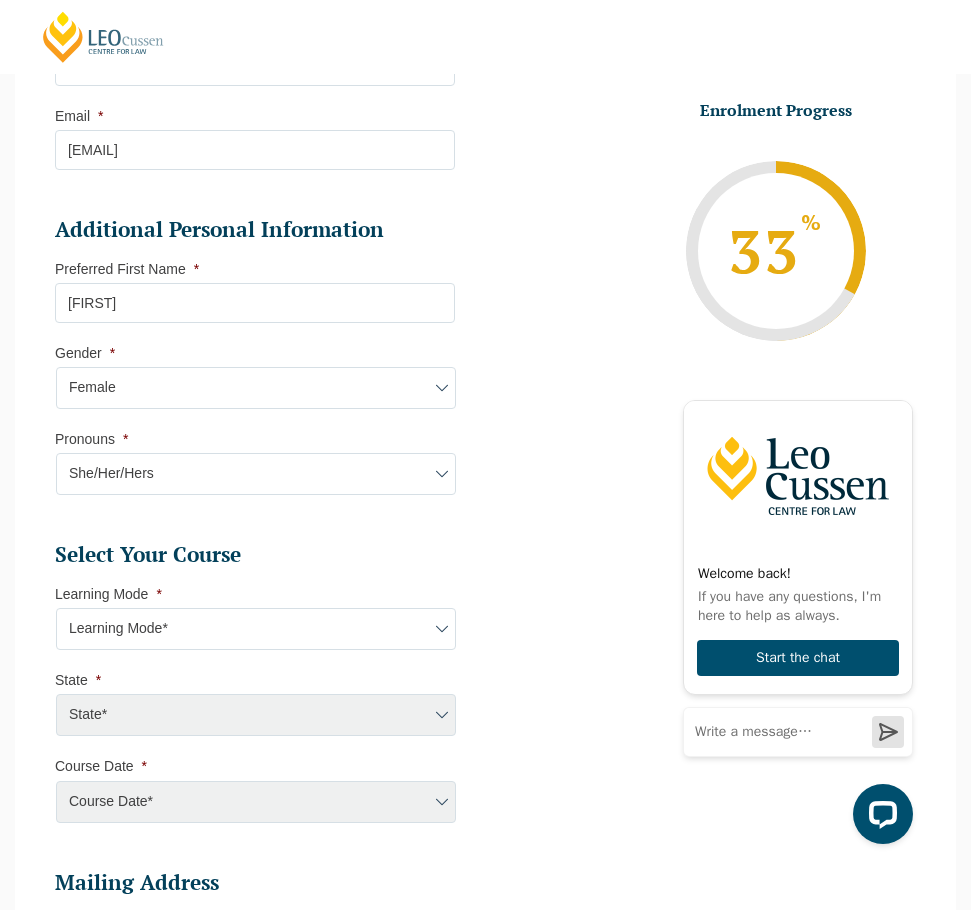 scroll, scrollTop: 810, scrollLeft: 0, axis: vertical 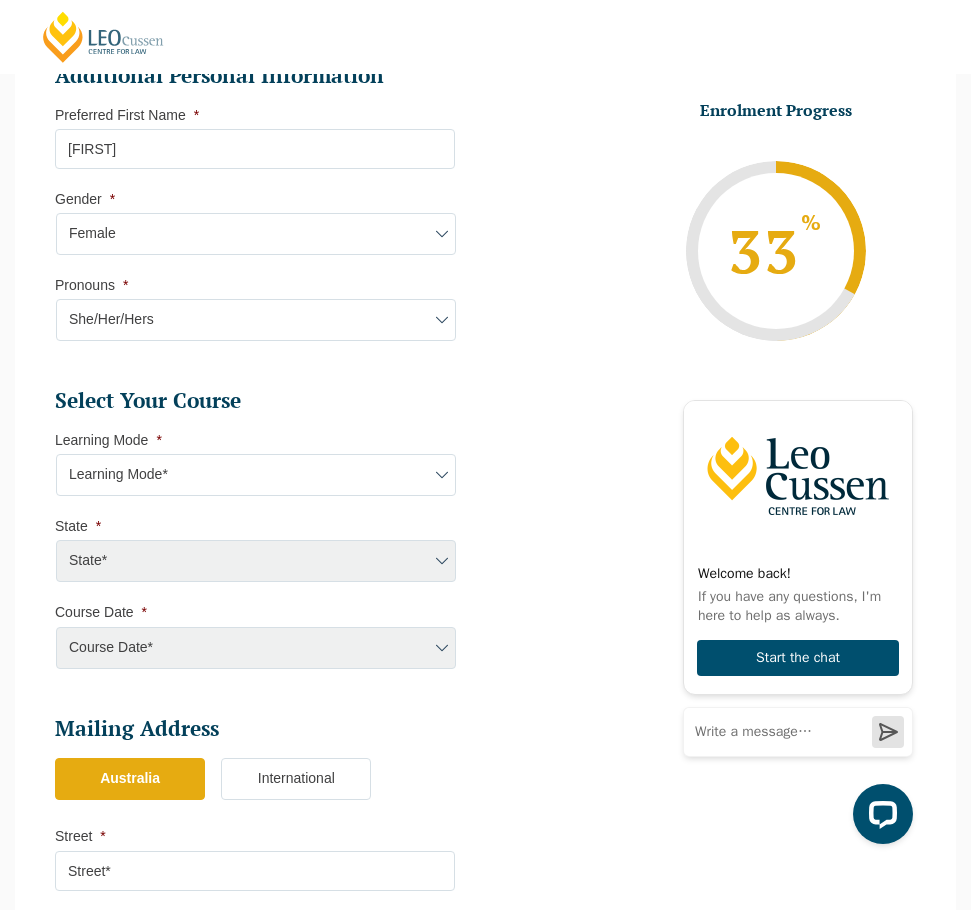 click on "Learning Mode* Online Full Time Learning Online Part Time Learning Blended Full Time Learning Blended Part Time Learning Onsite Full Time Learning" at bounding box center [256, 475] 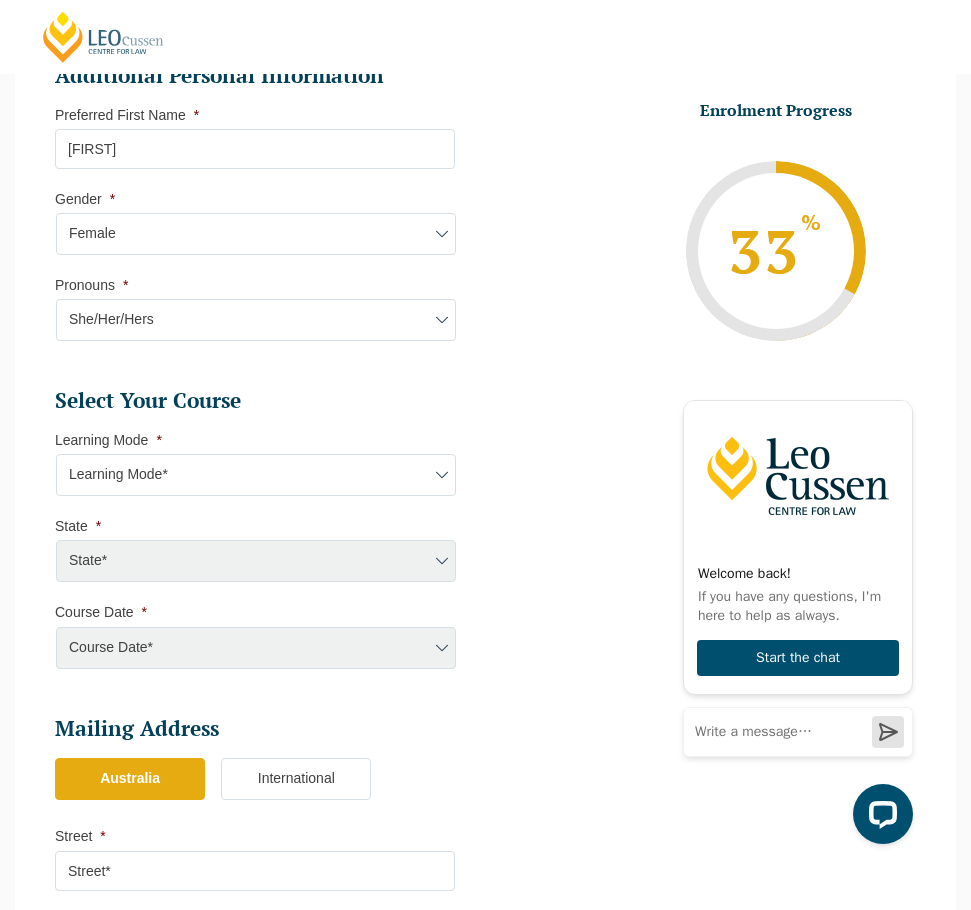 select on "Online Full Time Learning" 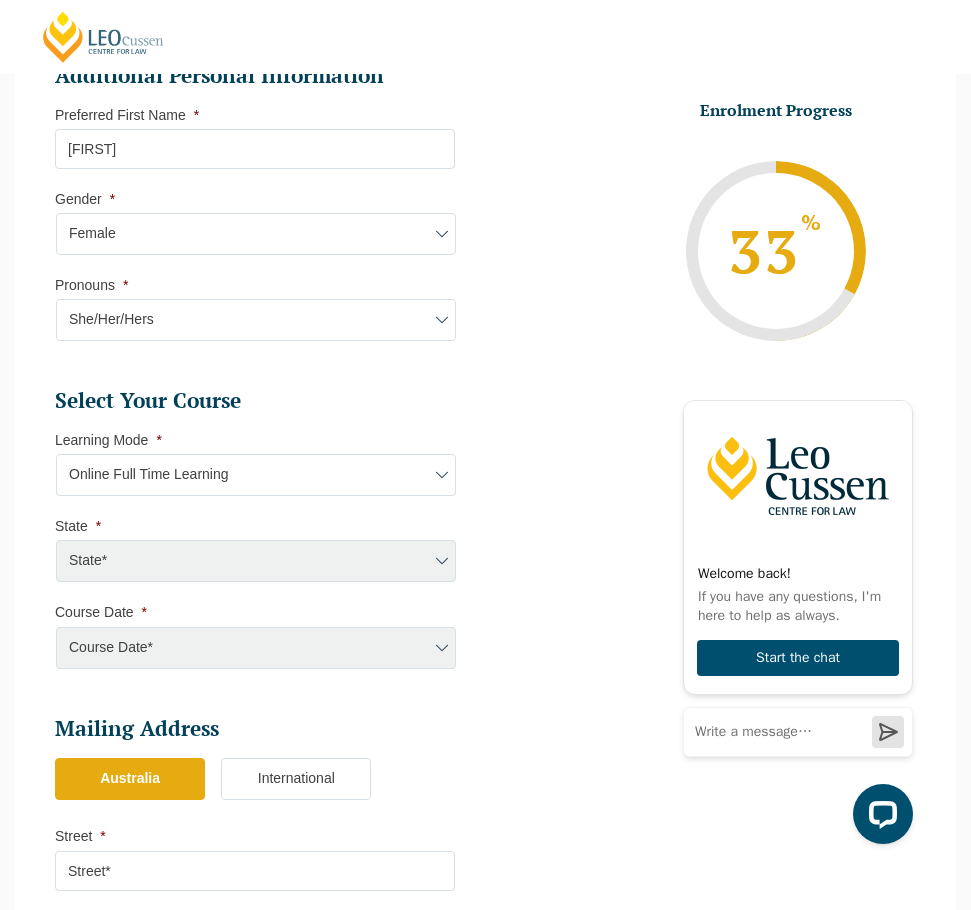 click on "Learning Mode* Online Full Time Learning Online Part Time Learning Blended Full Time Learning Blended Part Time Learning Onsite Full Time Learning" at bounding box center [256, 475] 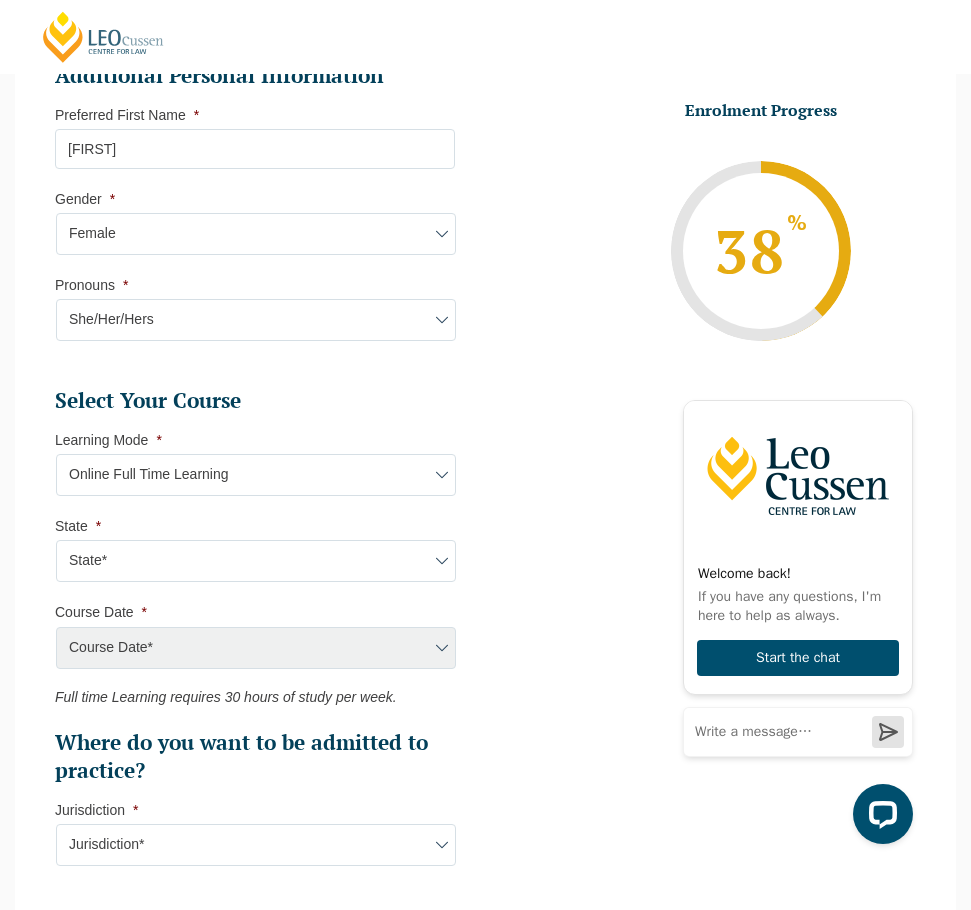 click on "State* National (ACT/NSW, VIC, QLD, SA, WA)" at bounding box center (256, 561) 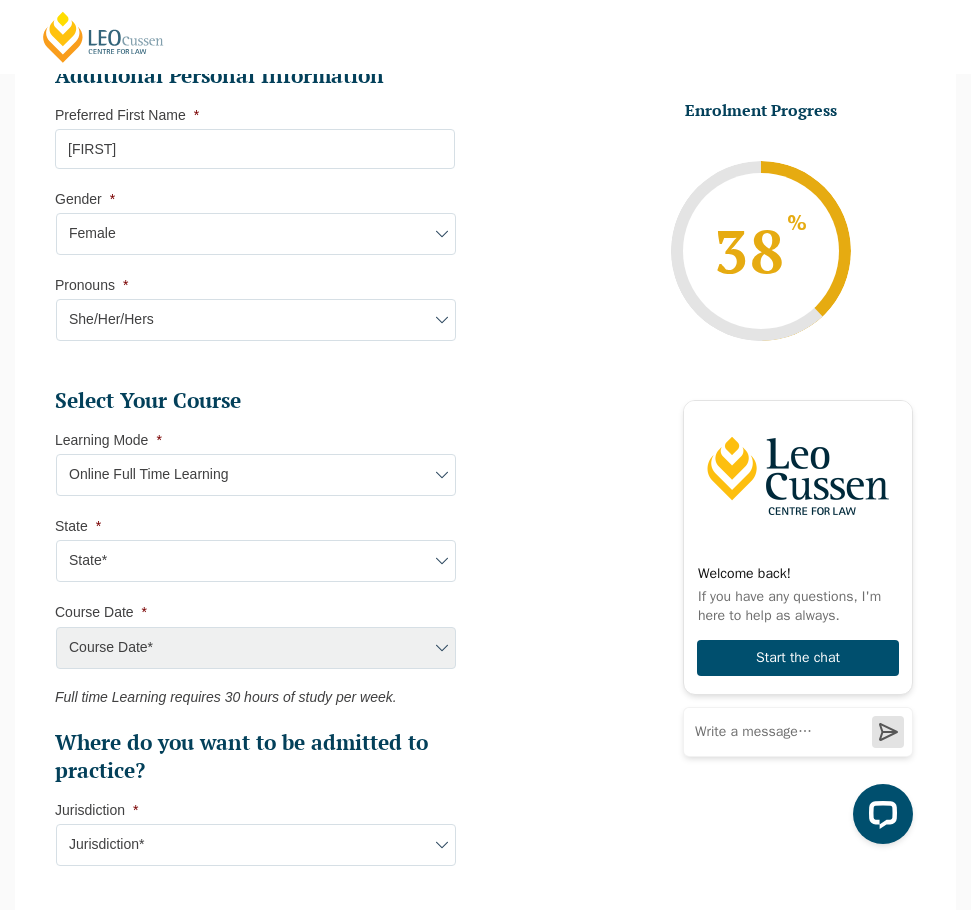 select on "National (ACT/NSW, VIC, QLD, SA, WA)" 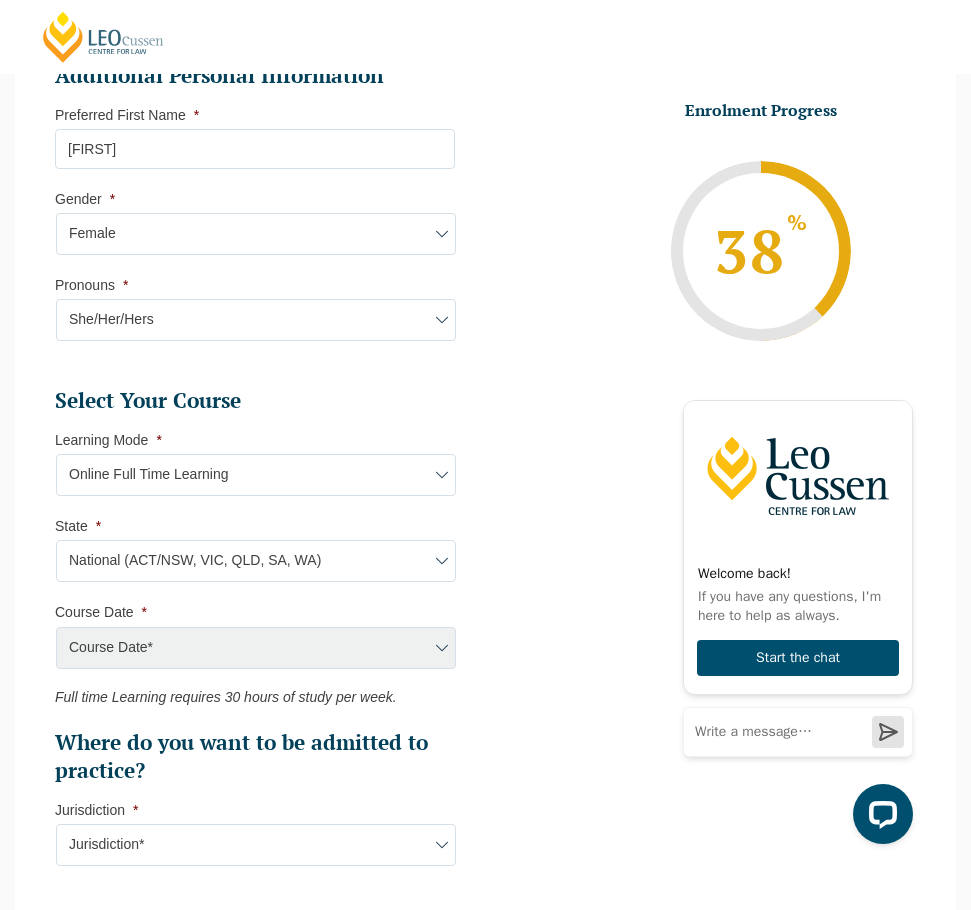 click on "State* National (ACT/NSW, VIC, QLD, SA, WA)" at bounding box center [256, 561] 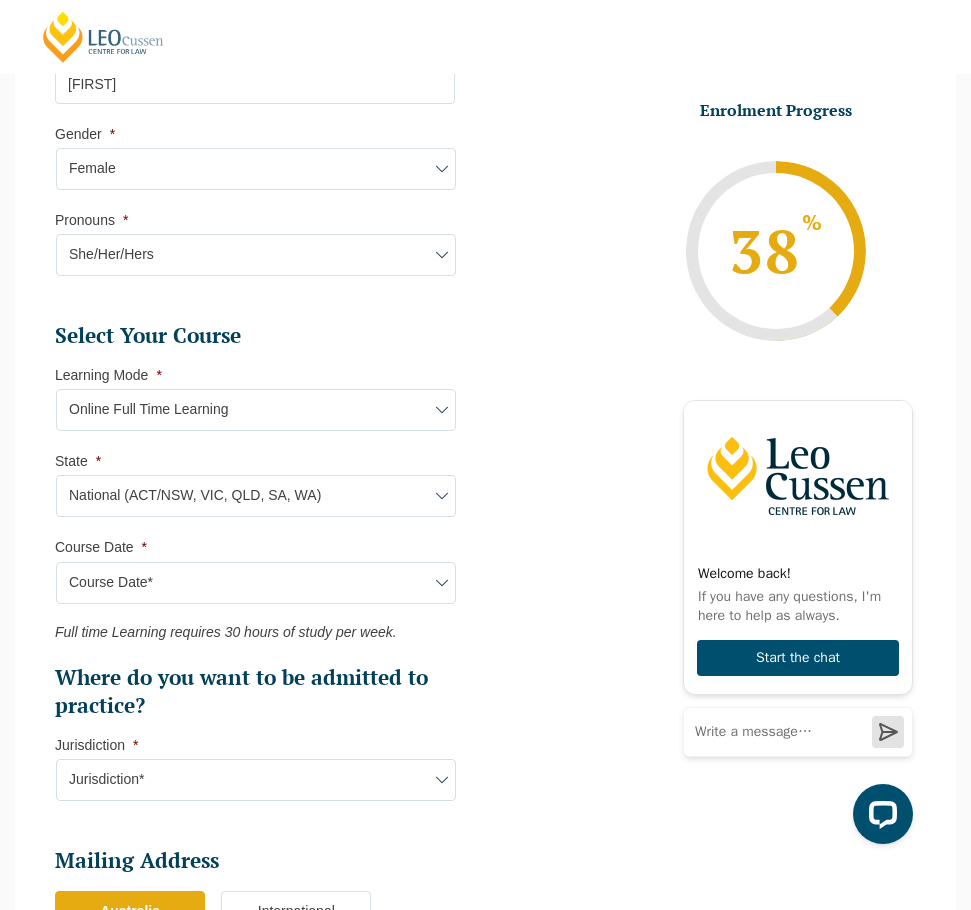 scroll, scrollTop: 910, scrollLeft: 0, axis: vertical 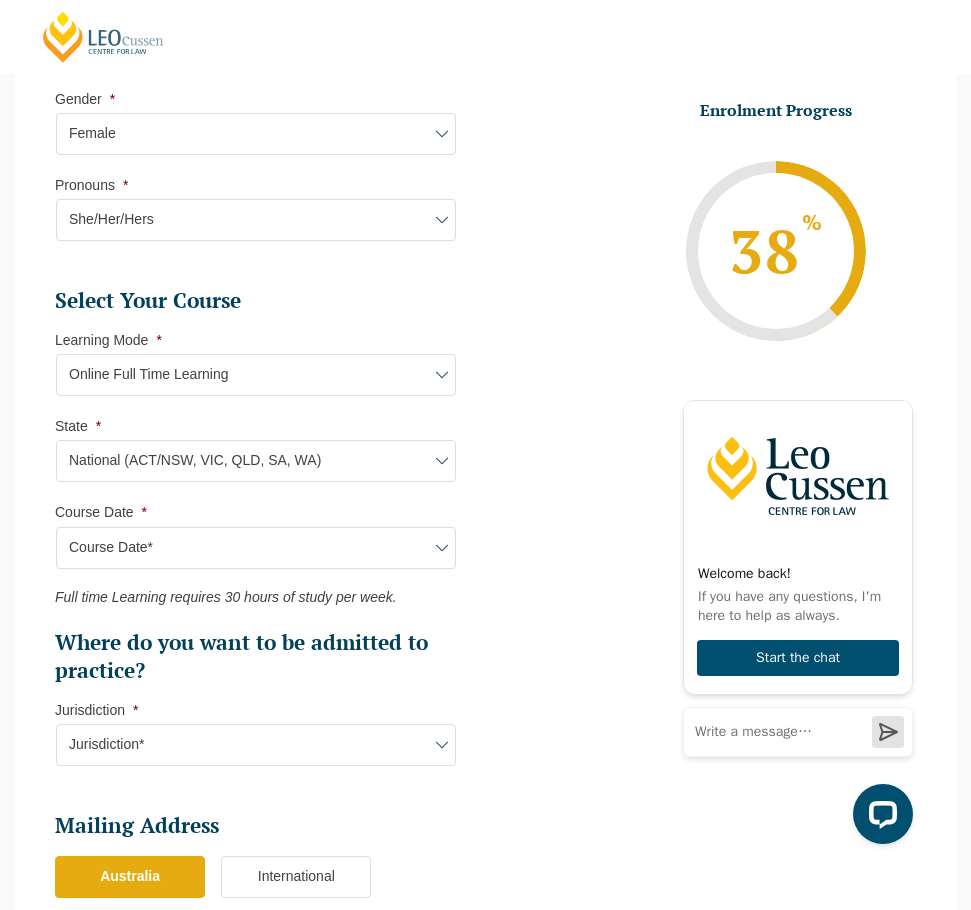 click on "Course Date* September 2025 (22-Sep-2025 to 20-Feb-2026) December 2025 (08-Dec-2025 to 16-May-2026) January 2026 (27-Jan-2026 to 12-Jun-2026) February 2026 (16-Feb-2026 to 03-Jul-2026) March 2026 (23-Mar-2026 to 07-Aug-2026) June 2026 (22-Jun-2026 to 06-Nov-2026) August 2026 (03-Aug-2026 to 18-Dec-2026) September 2026 (21-Sep-2026 to 19-Feb-2027) December 2026 (07-Dec-2026 to 07-May-2027)" at bounding box center [256, 548] 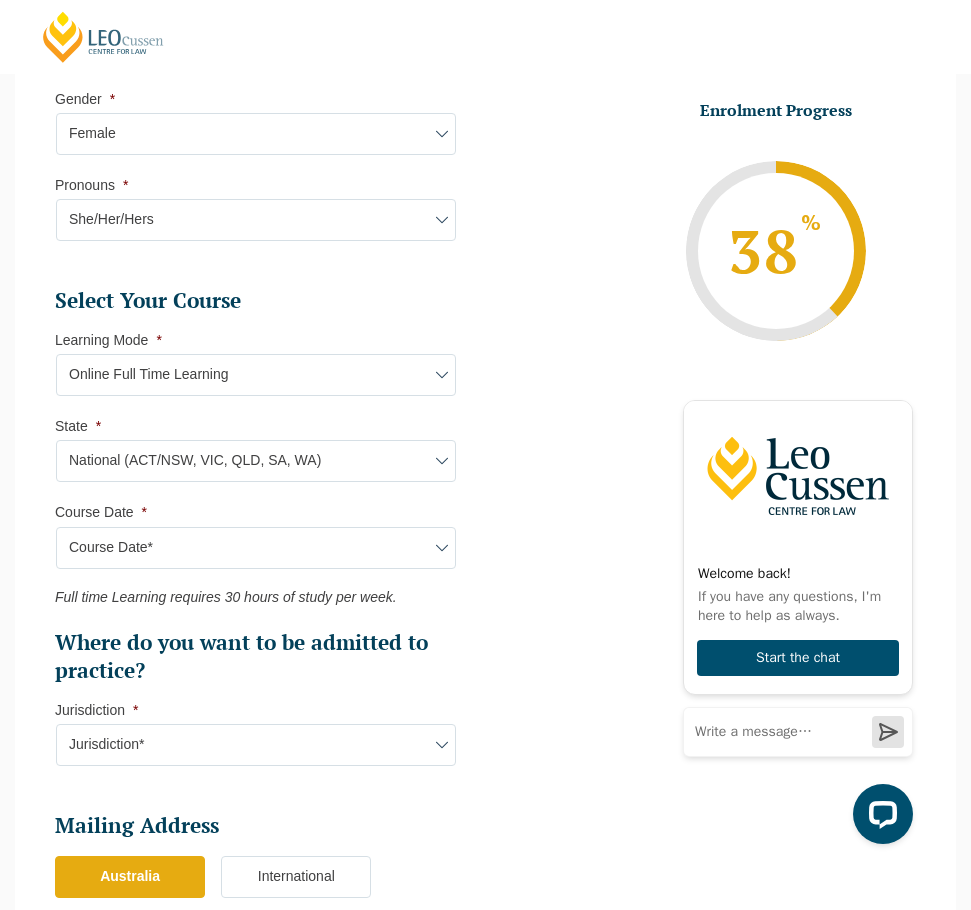 select on "December 2026 (07-Dec-2026 to 07-May-2027)" 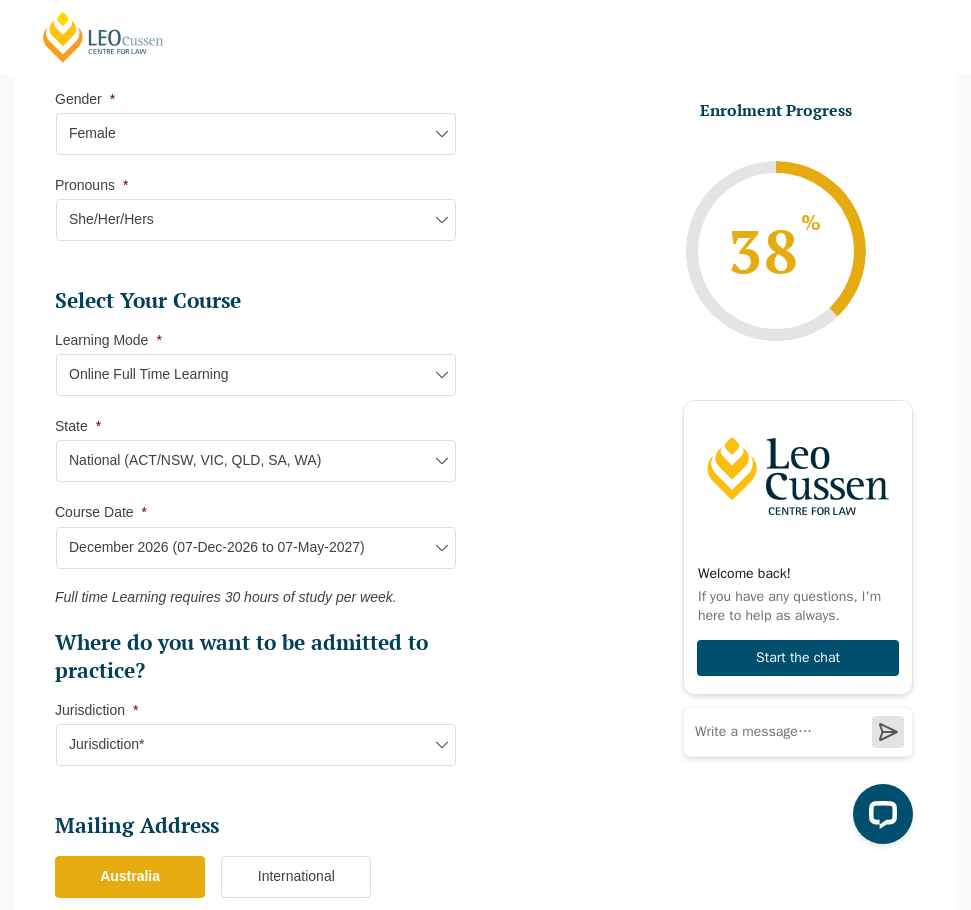 click on "Course Date* September 2025 (22-Sep-2025 to 20-Feb-2026) December 2025 (08-Dec-2025 to 16-May-2026) January 2026 (27-Jan-2026 to 12-Jun-2026) February 2026 (16-Feb-2026 to 03-Jul-2026) March 2026 (23-Mar-2026 to 07-Aug-2026) June 2026 (22-Jun-2026 to 06-Nov-2026) August 2026 (03-Aug-2026 to 18-Dec-2026) September 2026 (21-Sep-2026 to 19-Feb-2027) December 2026 (07-Dec-2026 to 07-May-2027)" at bounding box center (256, 548) 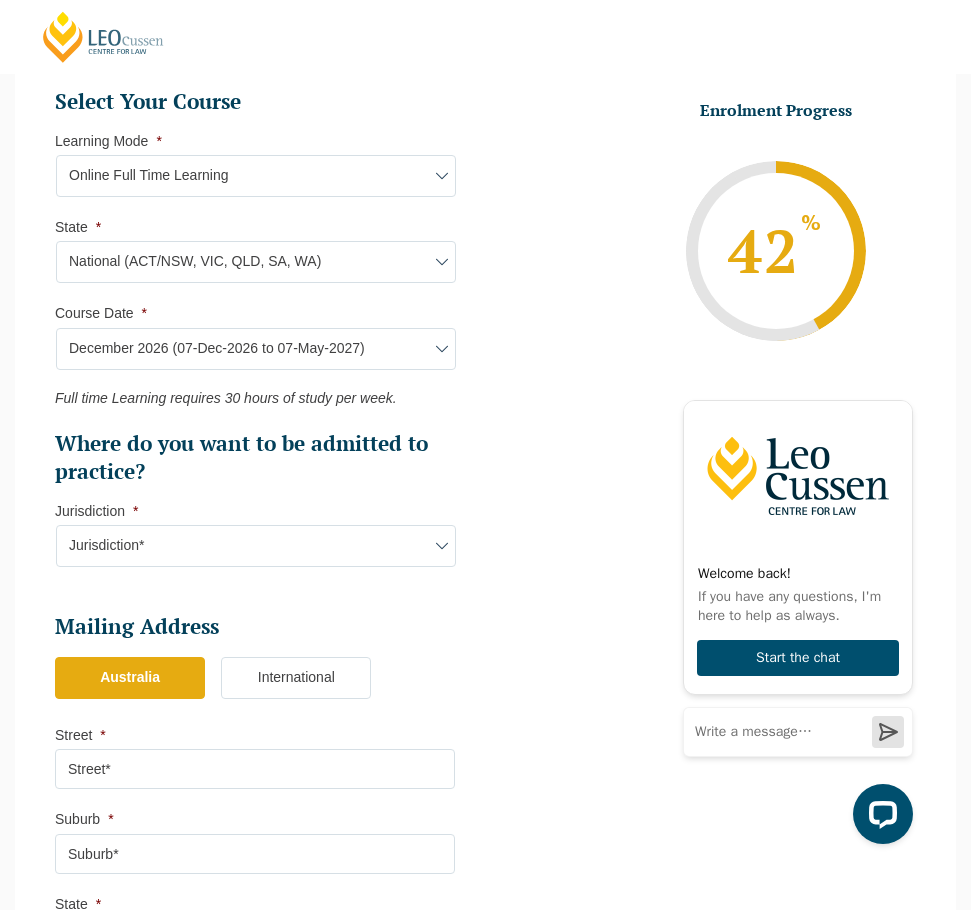scroll, scrollTop: 1110, scrollLeft: 0, axis: vertical 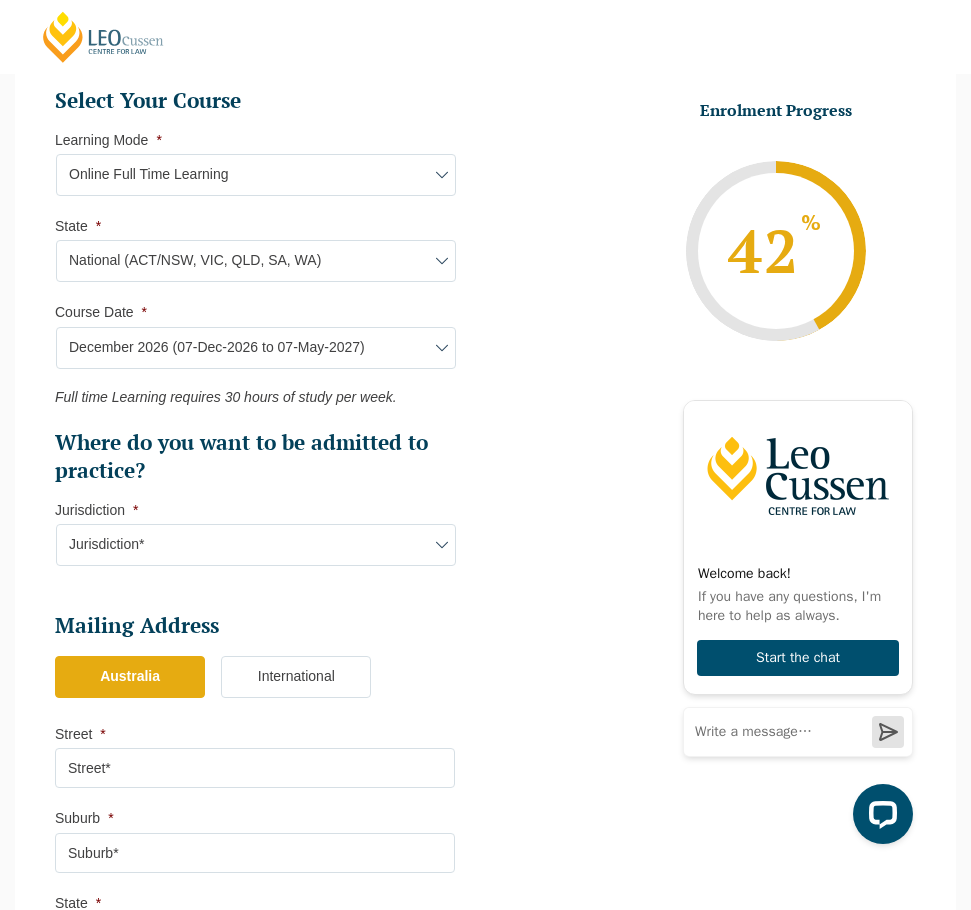 click on "Jurisdiction* VIC ACT/NSW SA WA QLD" at bounding box center [256, 545] 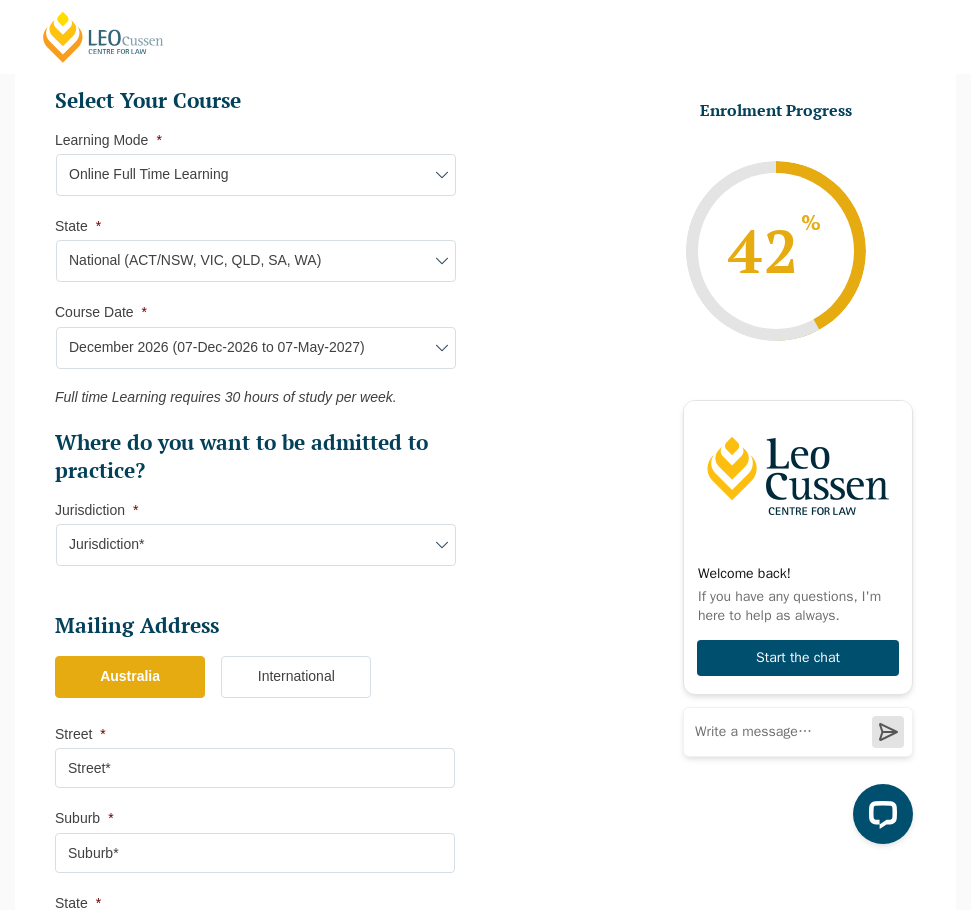 select on "QLD" 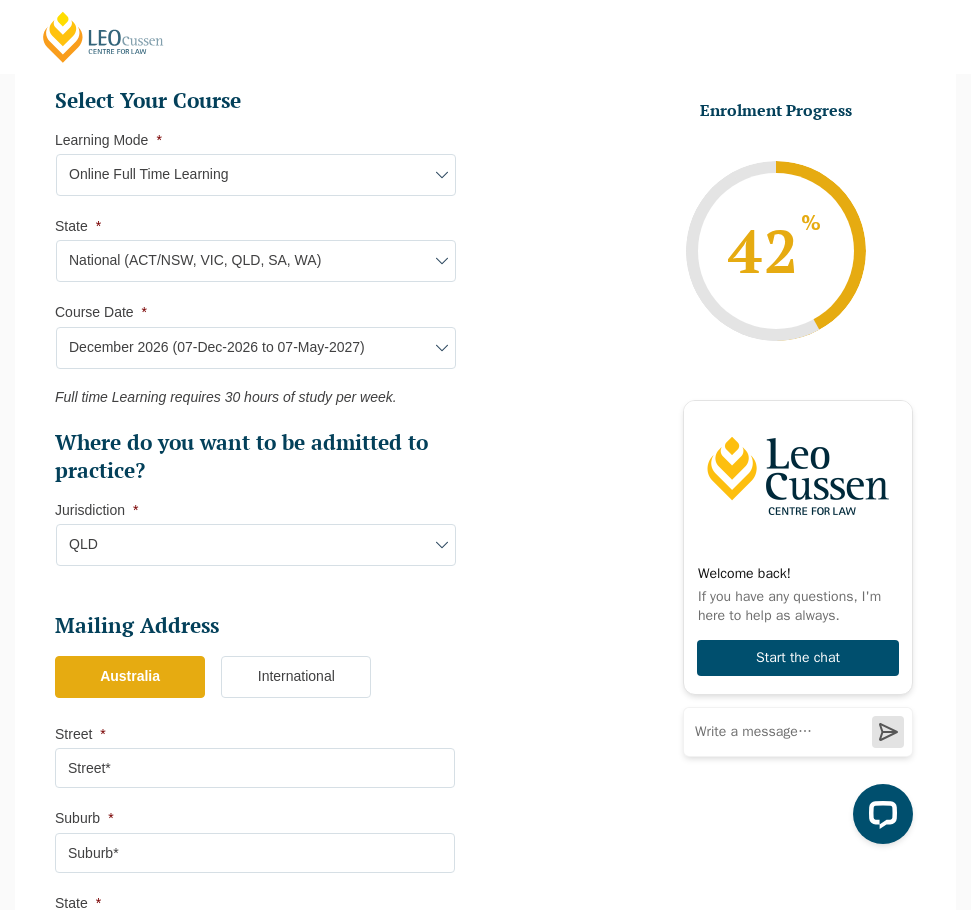 click on "Jurisdiction* VIC ACT/NSW SA WA QLD" at bounding box center [256, 545] 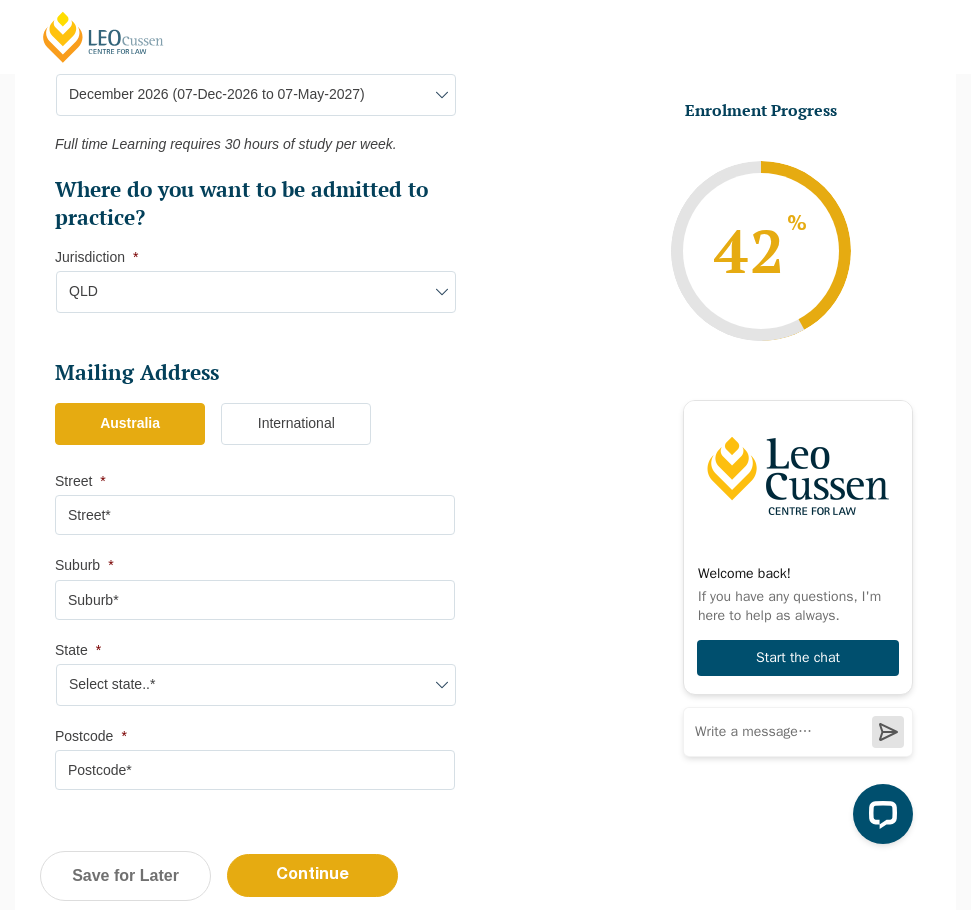 scroll, scrollTop: 1410, scrollLeft: 0, axis: vertical 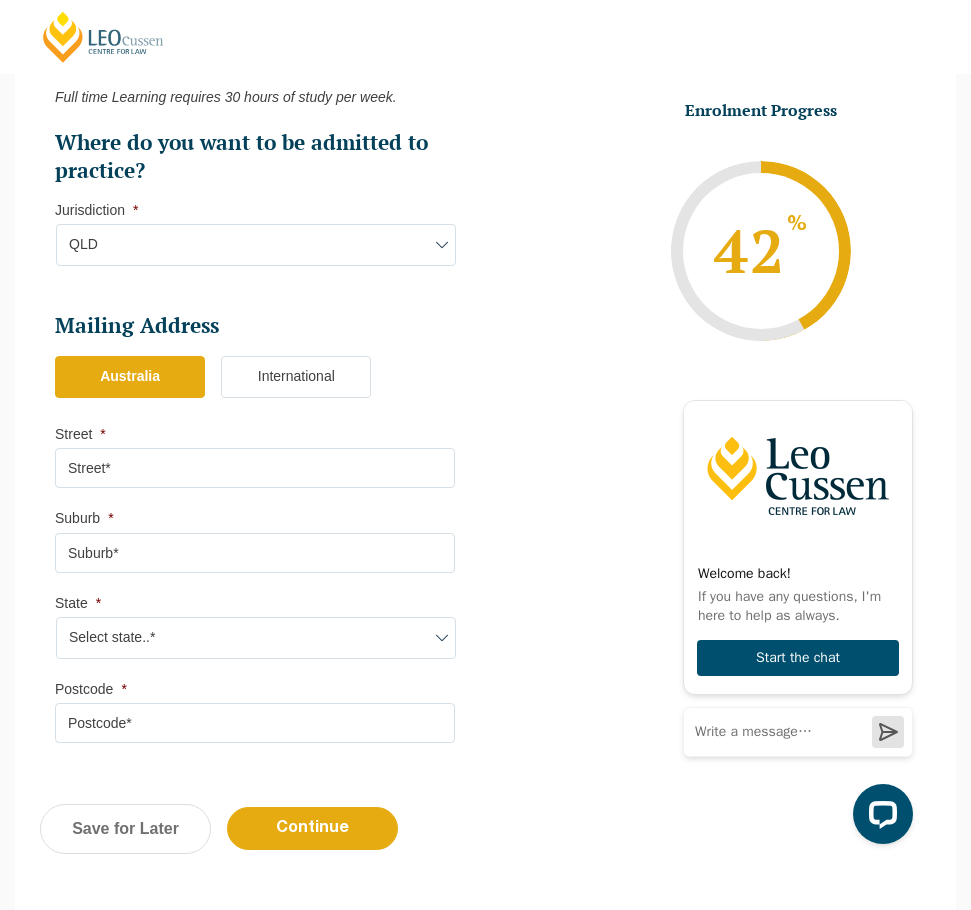 click on "Street *" at bounding box center (255, 468) 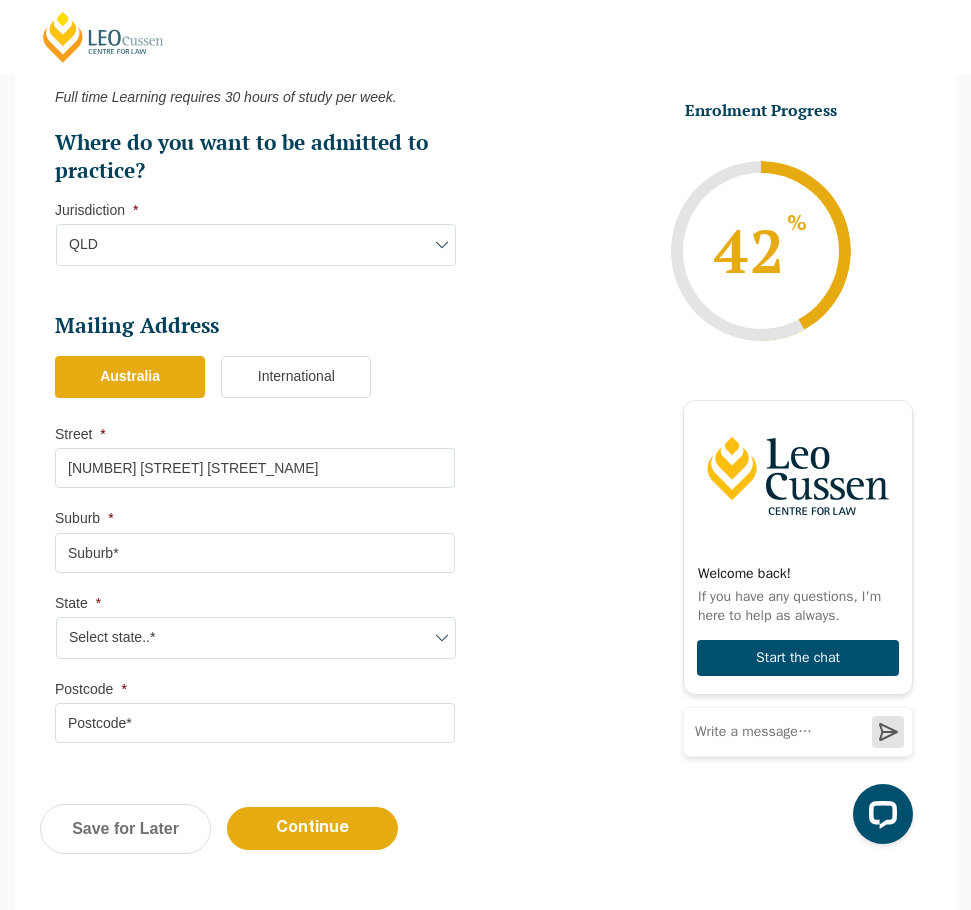 type on "137 Burnside Road" 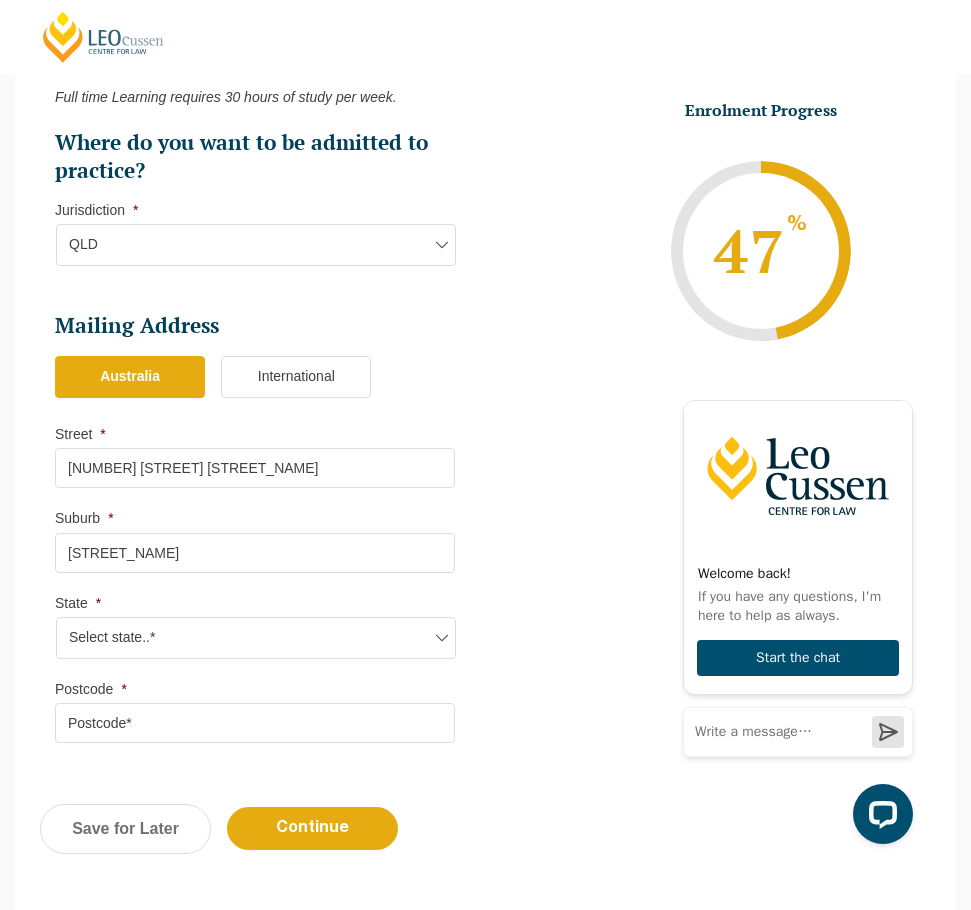 type on "Burnside" 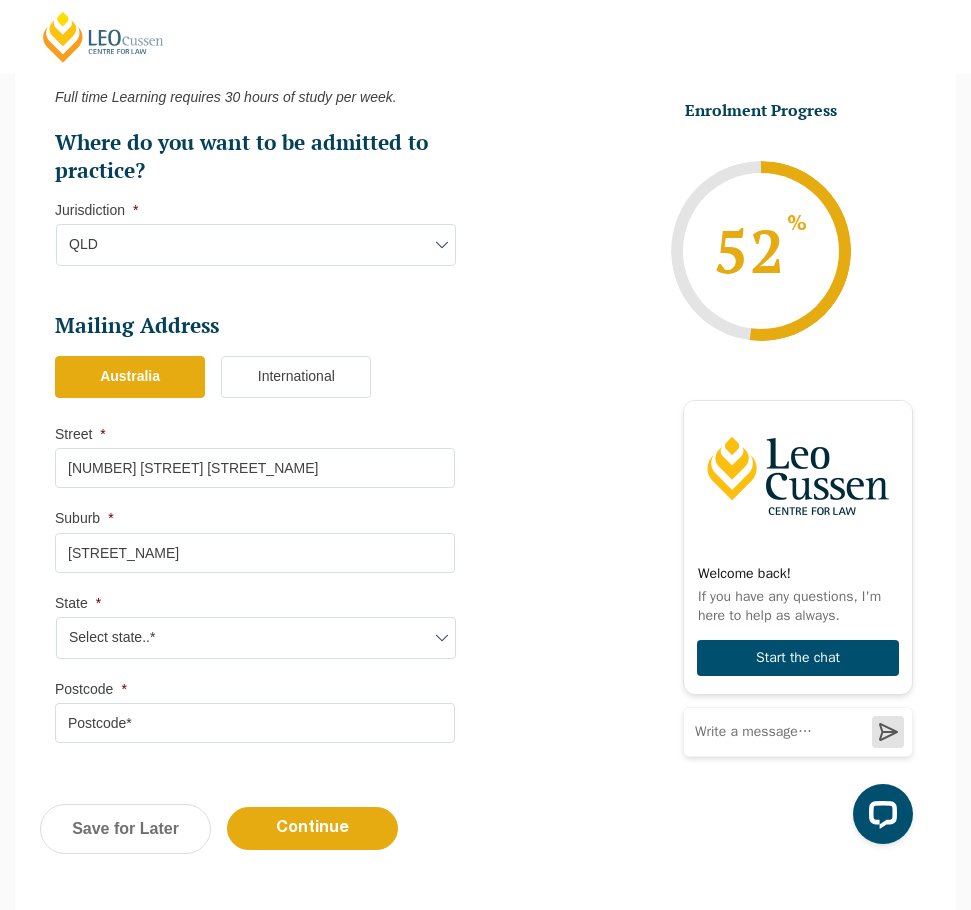 click on "Select state..* VIC WA QLD SA NSW NT ACT TAS" at bounding box center (256, 638) 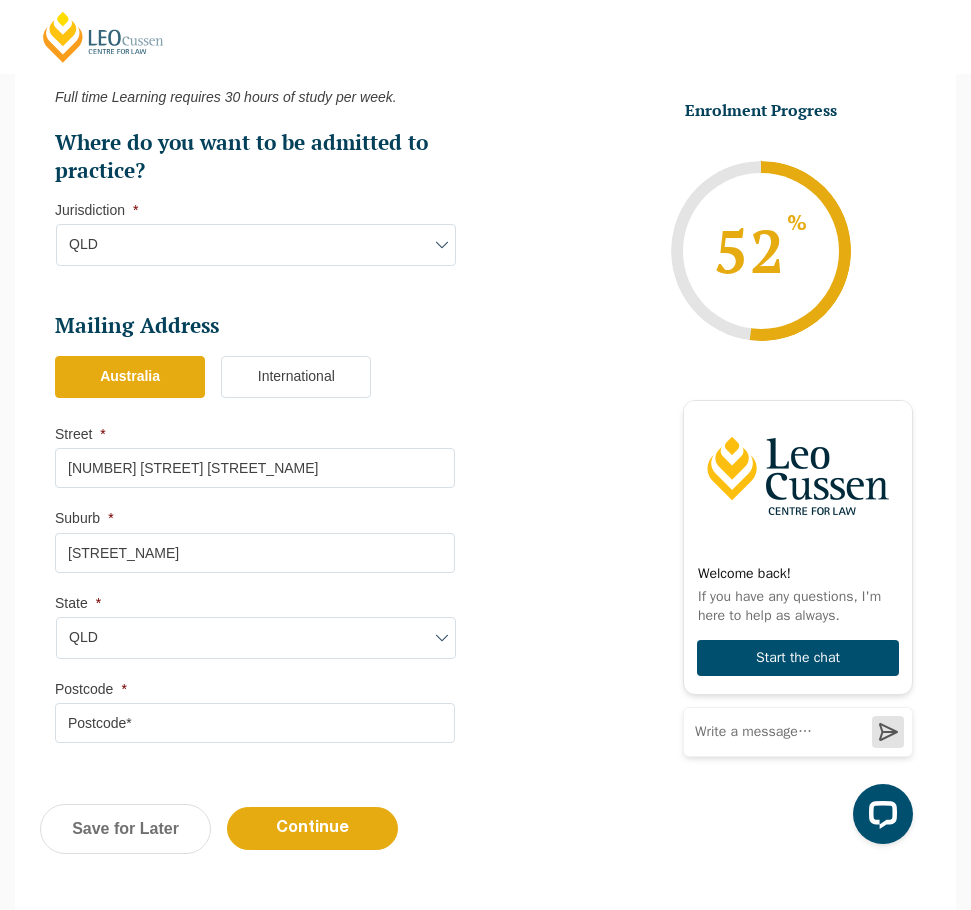 click on "Select state..* VIC WA QLD SA NSW NT ACT TAS" at bounding box center [256, 638] 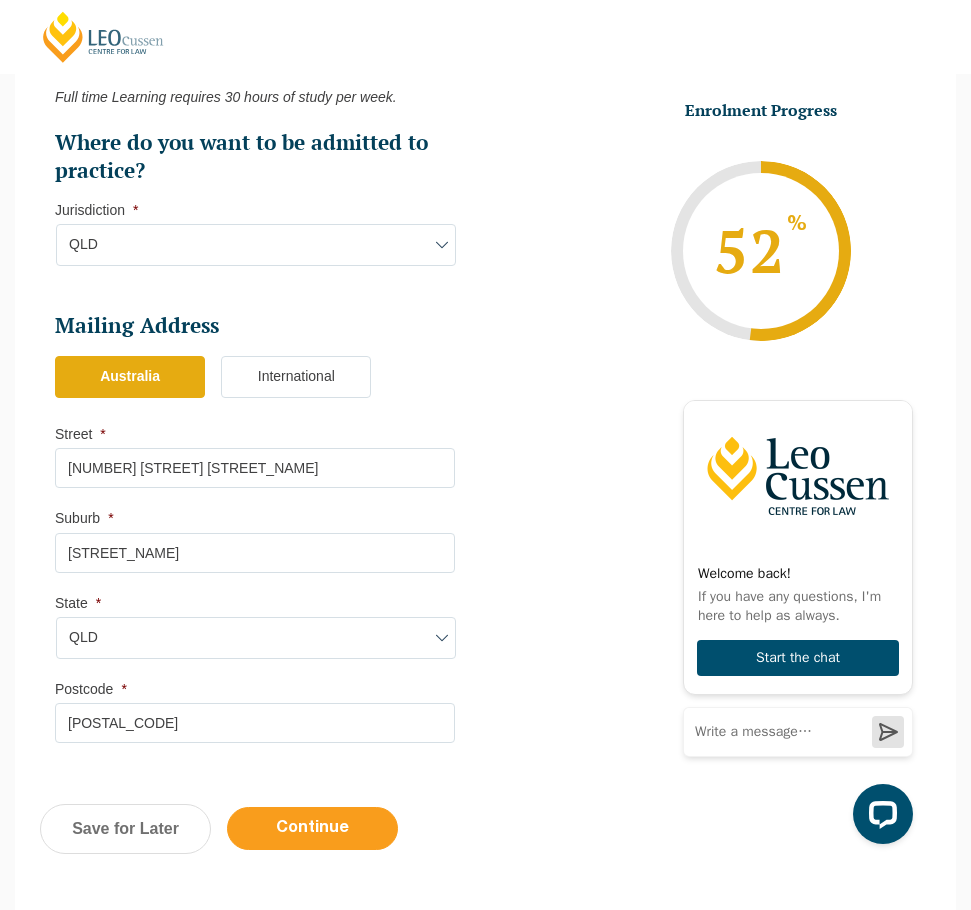 type on "4560" 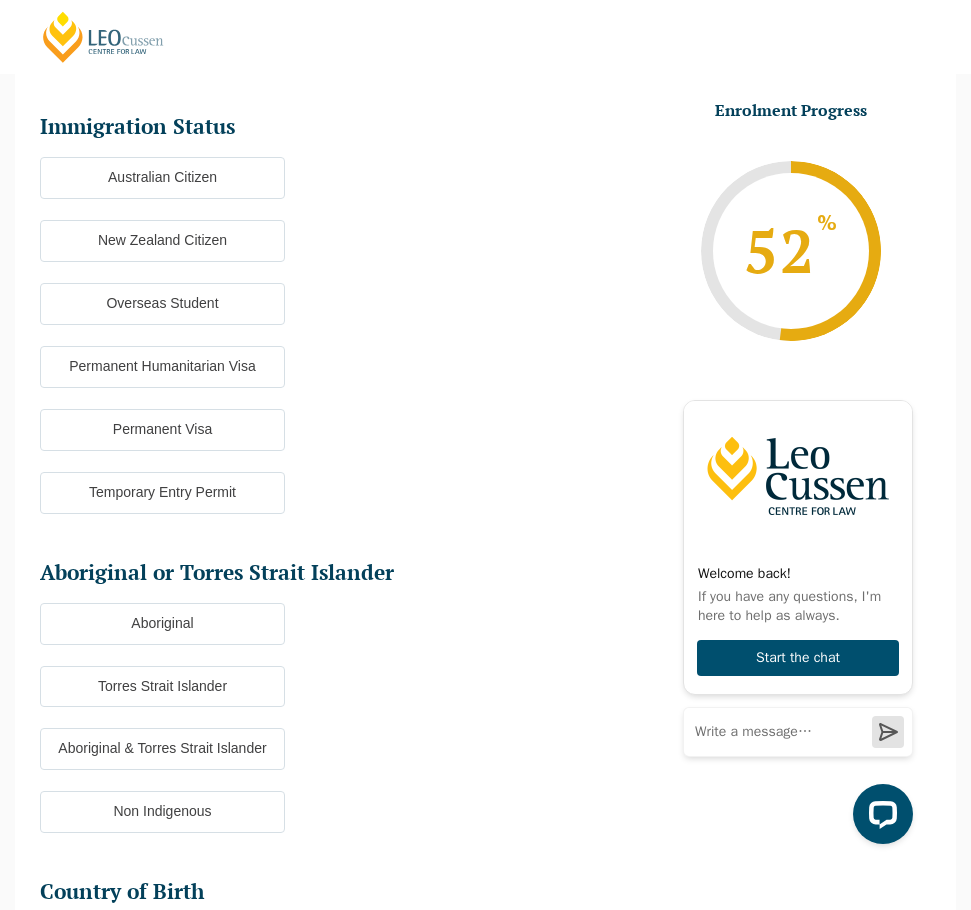 scroll, scrollTop: 110, scrollLeft: 0, axis: vertical 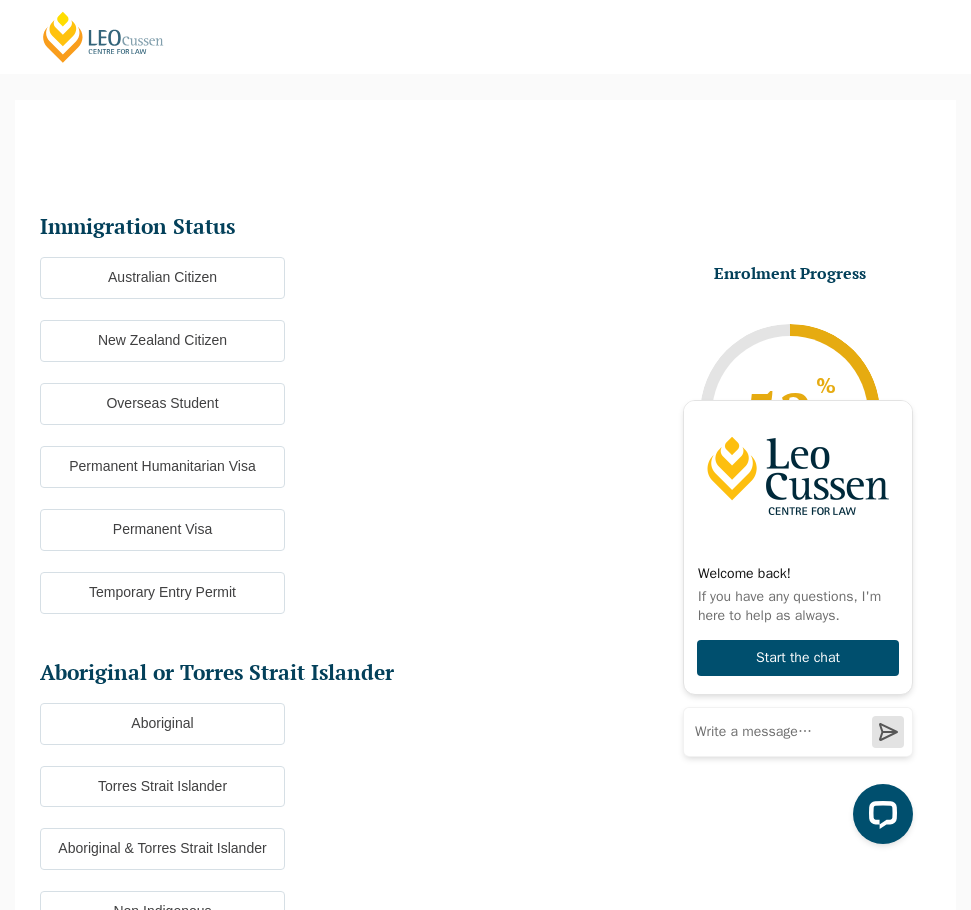 click on "Australian Citizen" at bounding box center [162, 278] 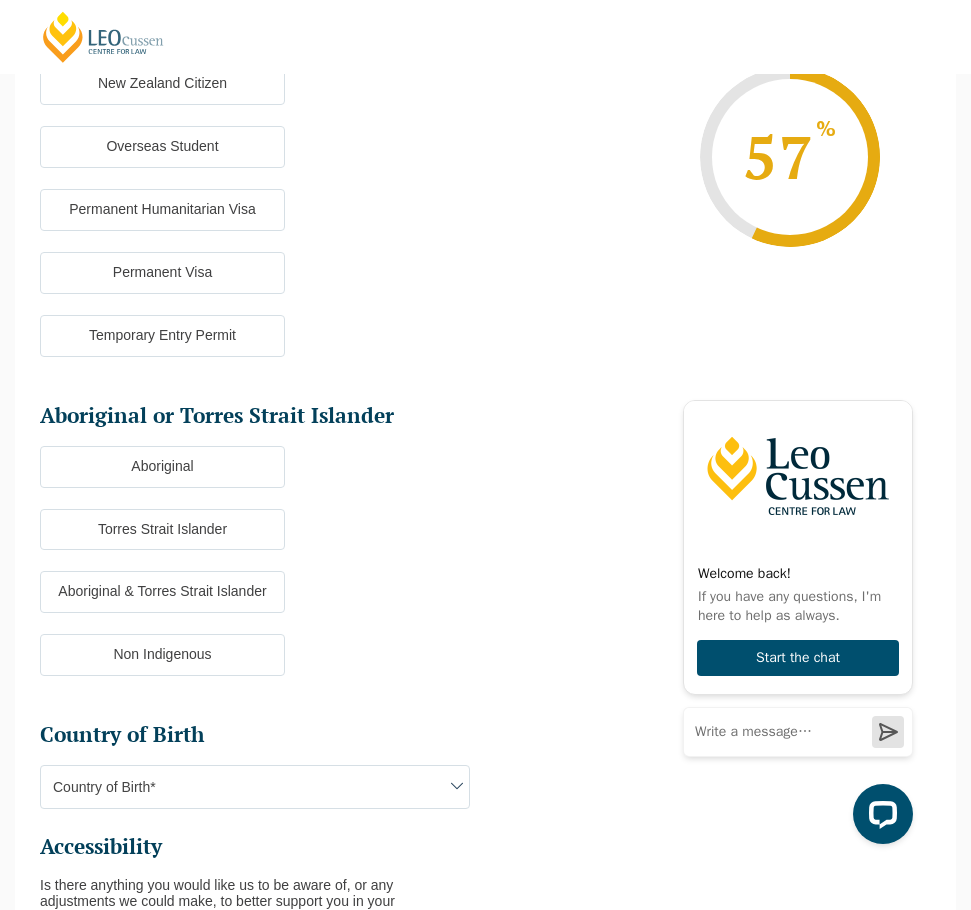 scroll, scrollTop: 410, scrollLeft: 0, axis: vertical 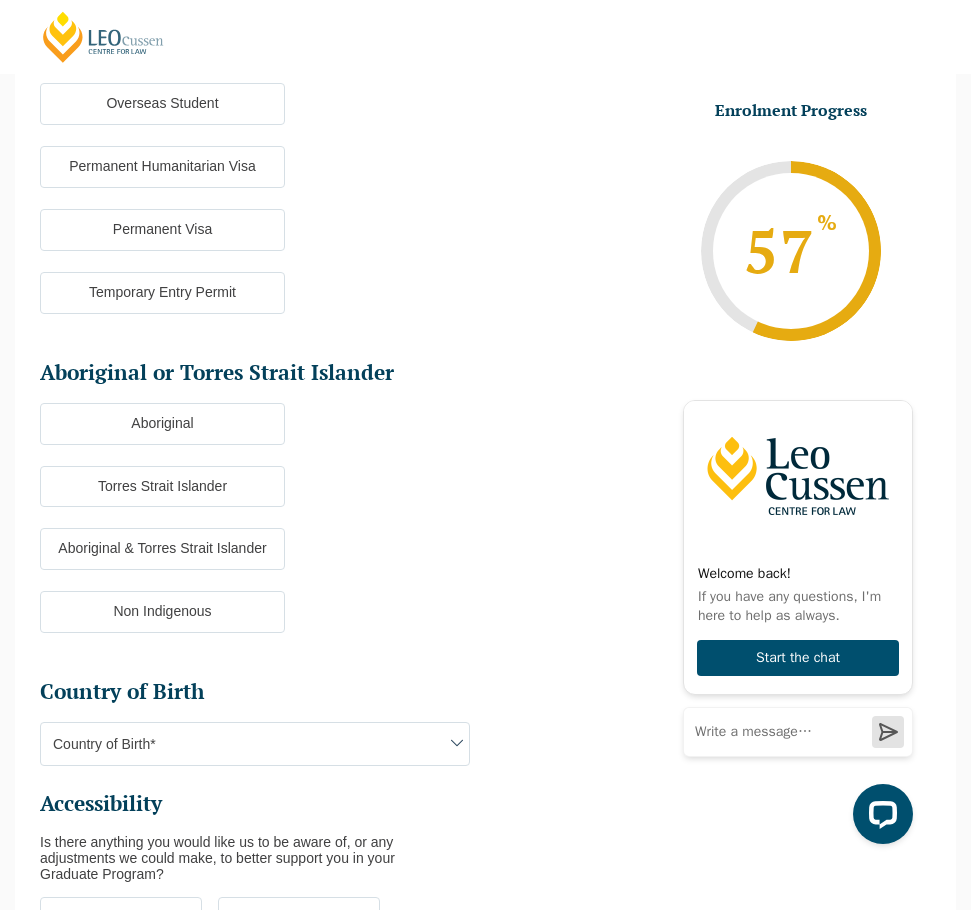 click on "Non Indigenous" at bounding box center (162, 612) 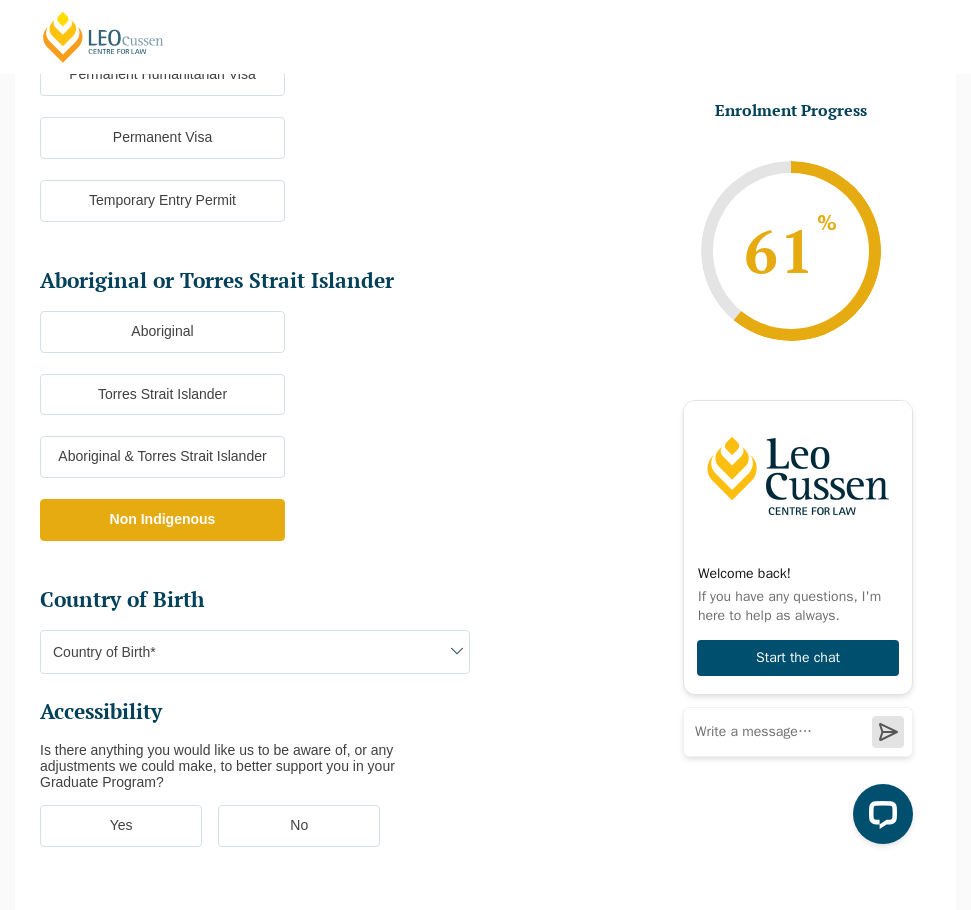 scroll, scrollTop: 610, scrollLeft: 0, axis: vertical 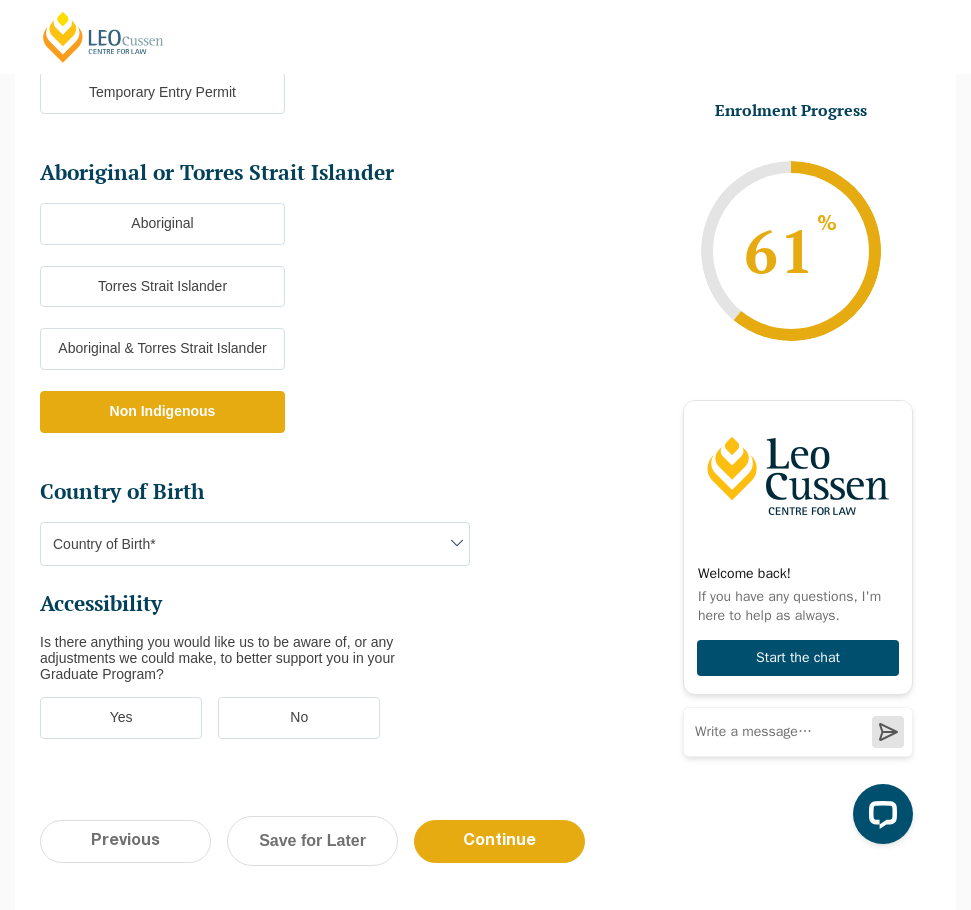 click on "Country of Birth*" at bounding box center [255, 544] 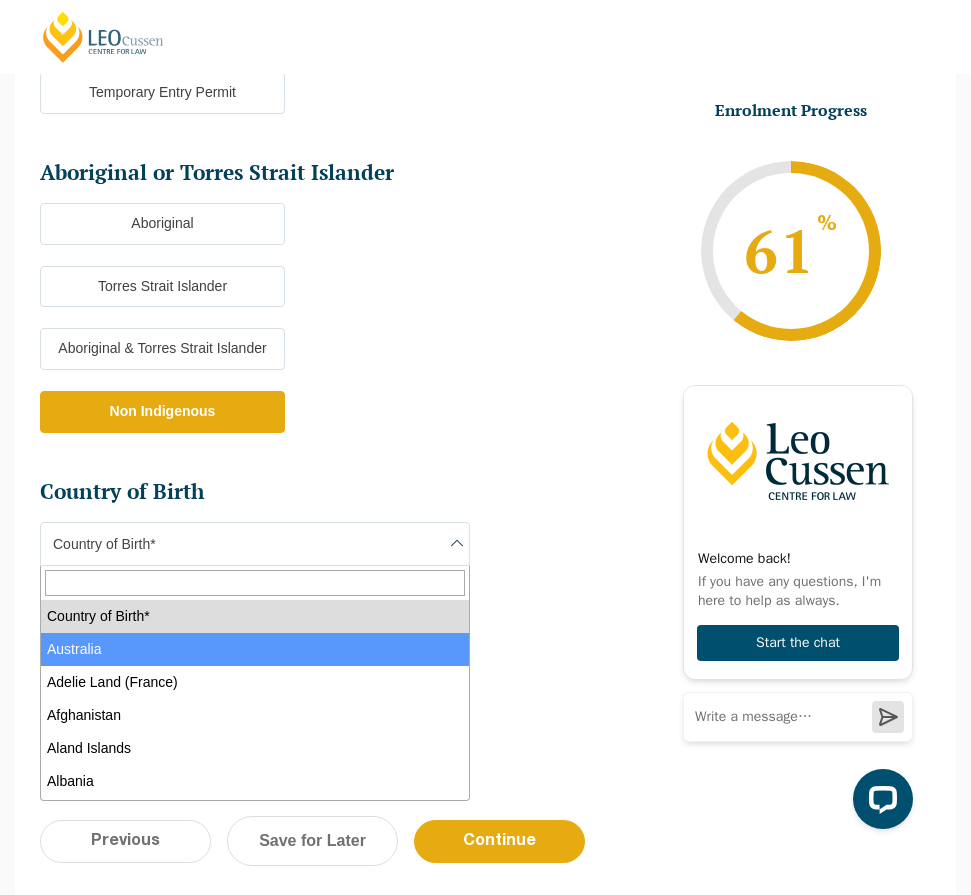 select on "Australia 1101" 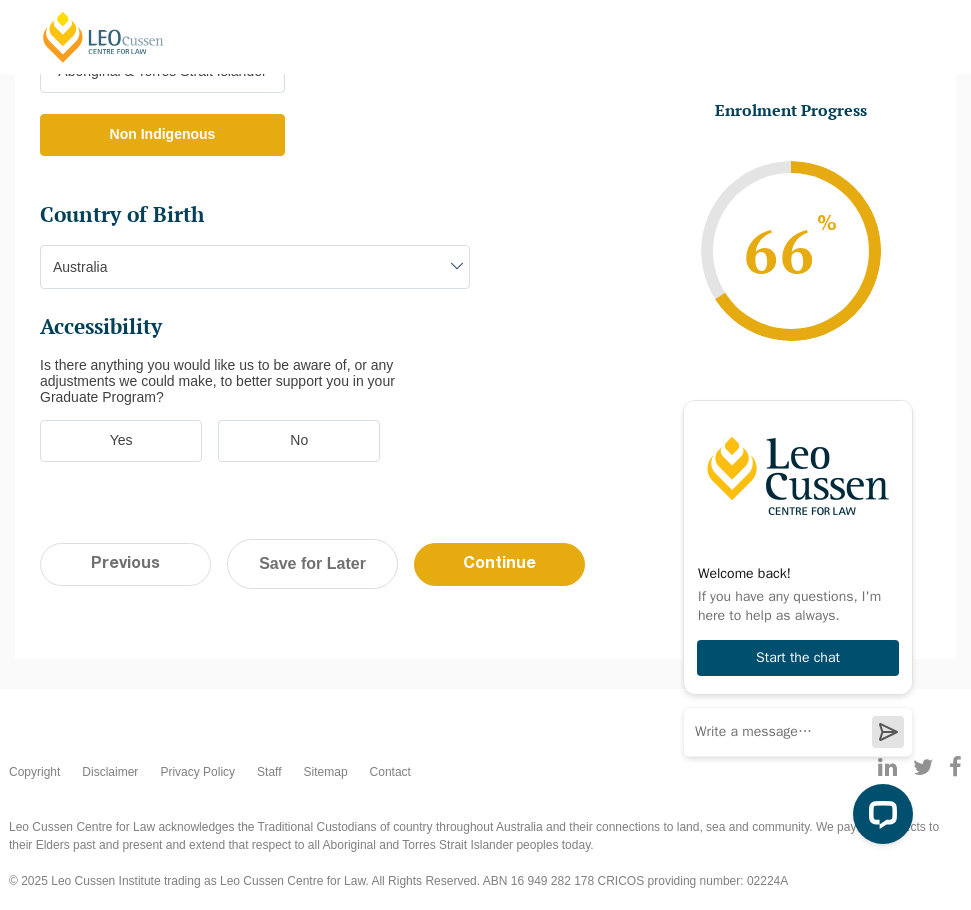 scroll, scrollTop: 891, scrollLeft: 0, axis: vertical 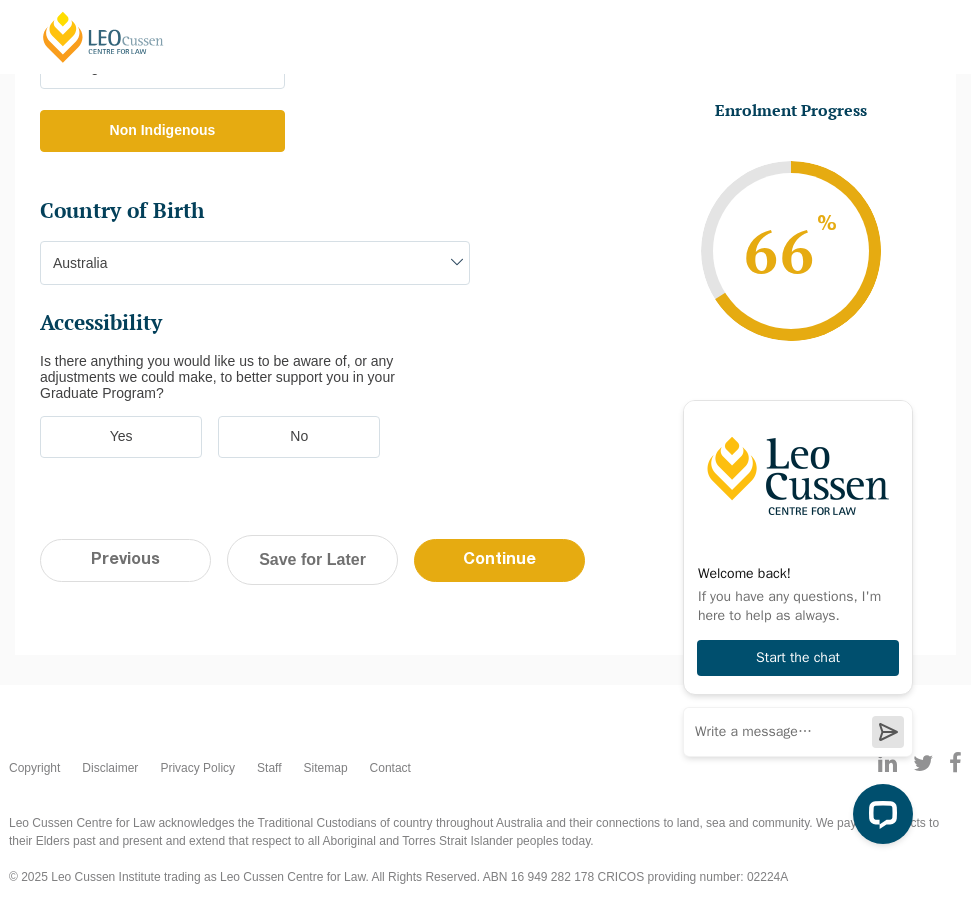 click on "No" at bounding box center (299, 437) 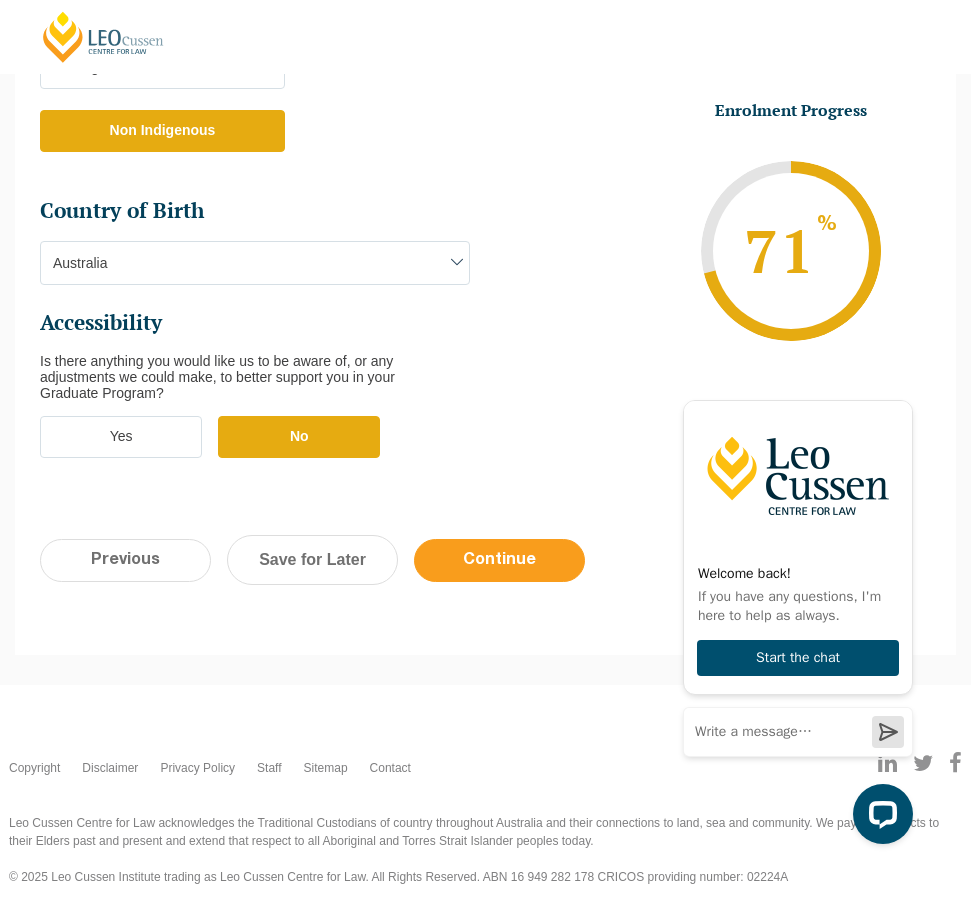 click on "Continue" at bounding box center (499, 560) 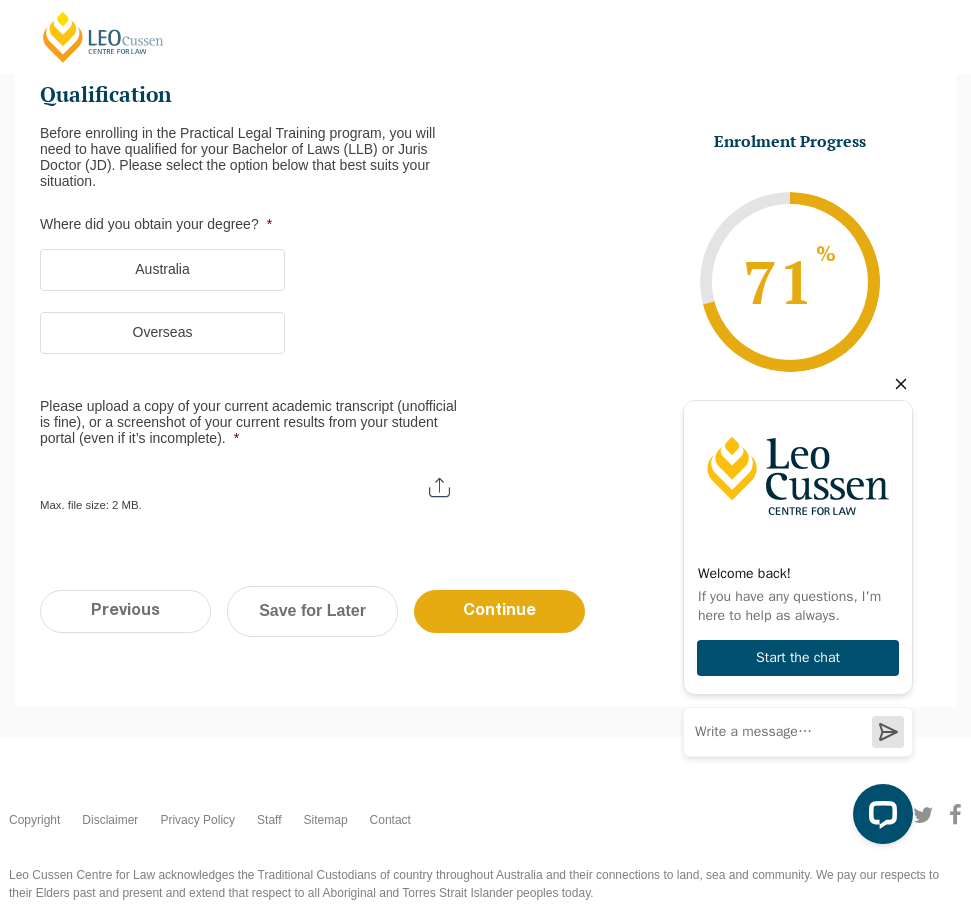 scroll, scrollTop: 110, scrollLeft: 0, axis: vertical 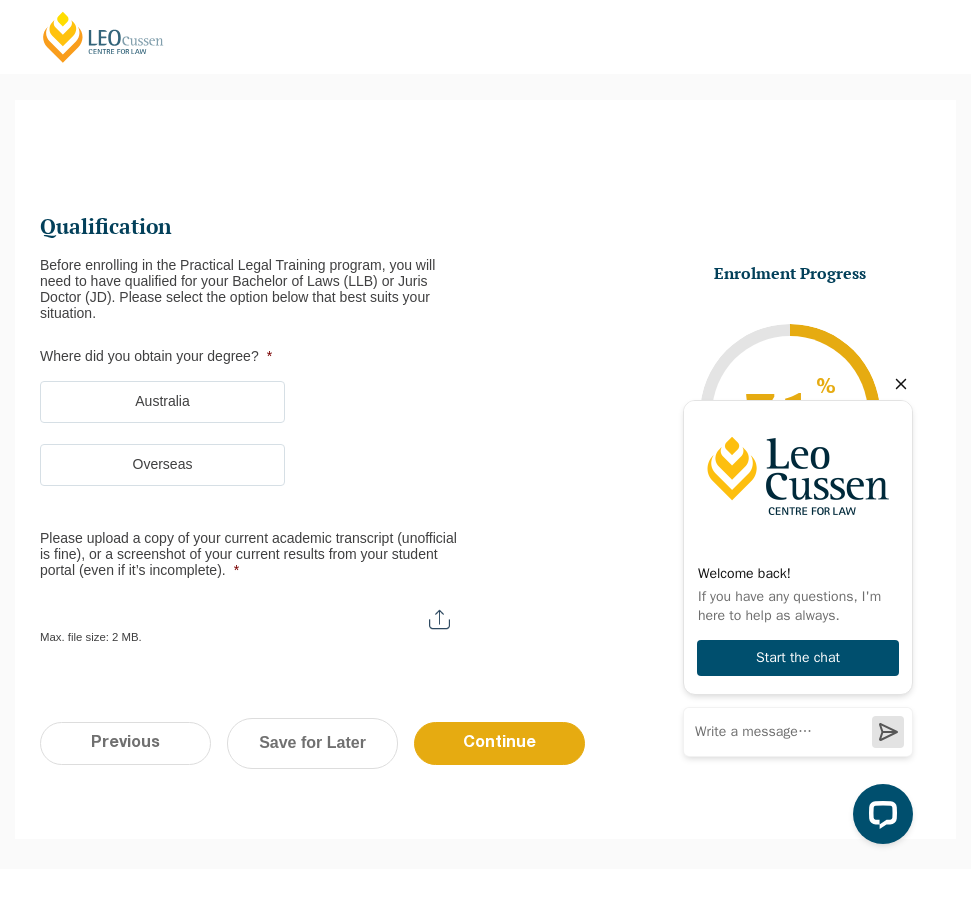 click 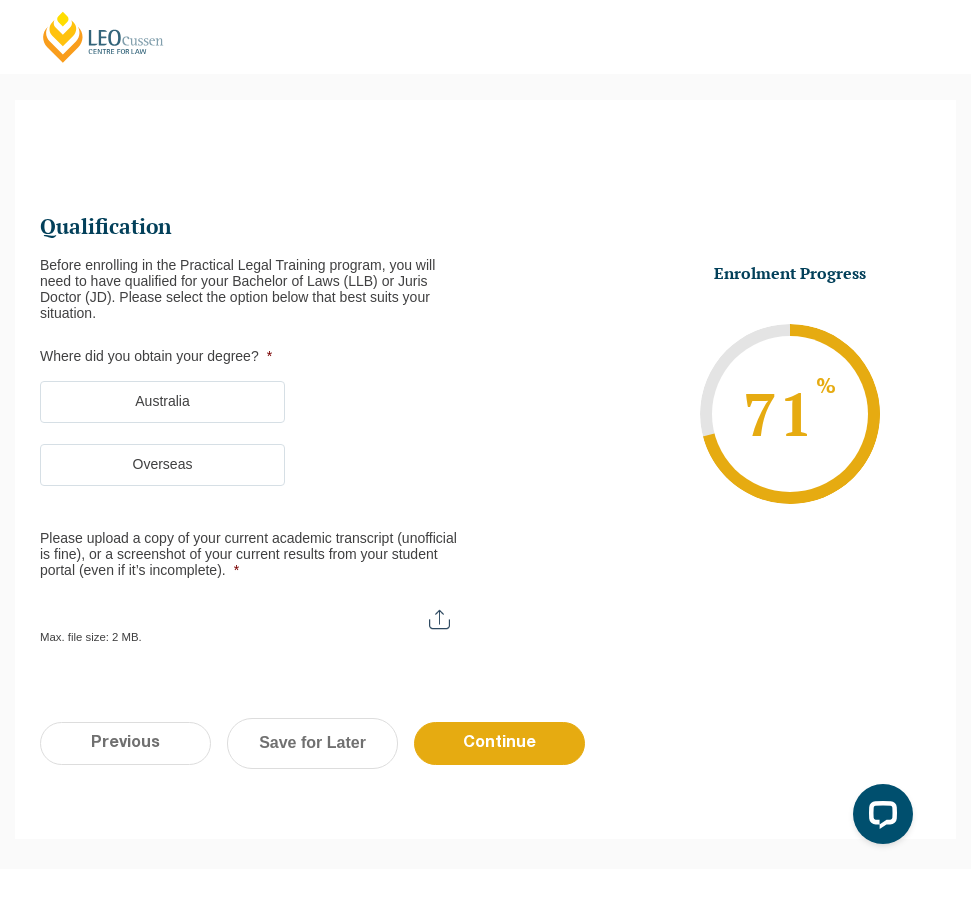click on "Australia" at bounding box center (162, 402) 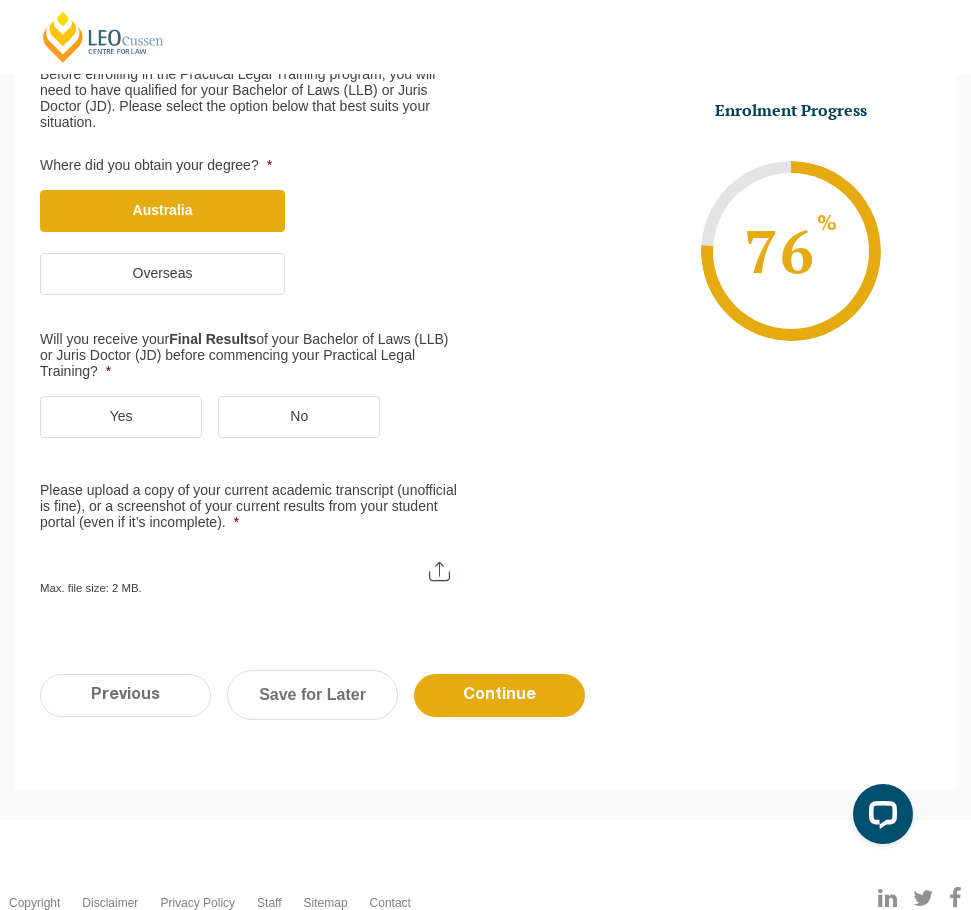 scroll, scrollTop: 310, scrollLeft: 0, axis: vertical 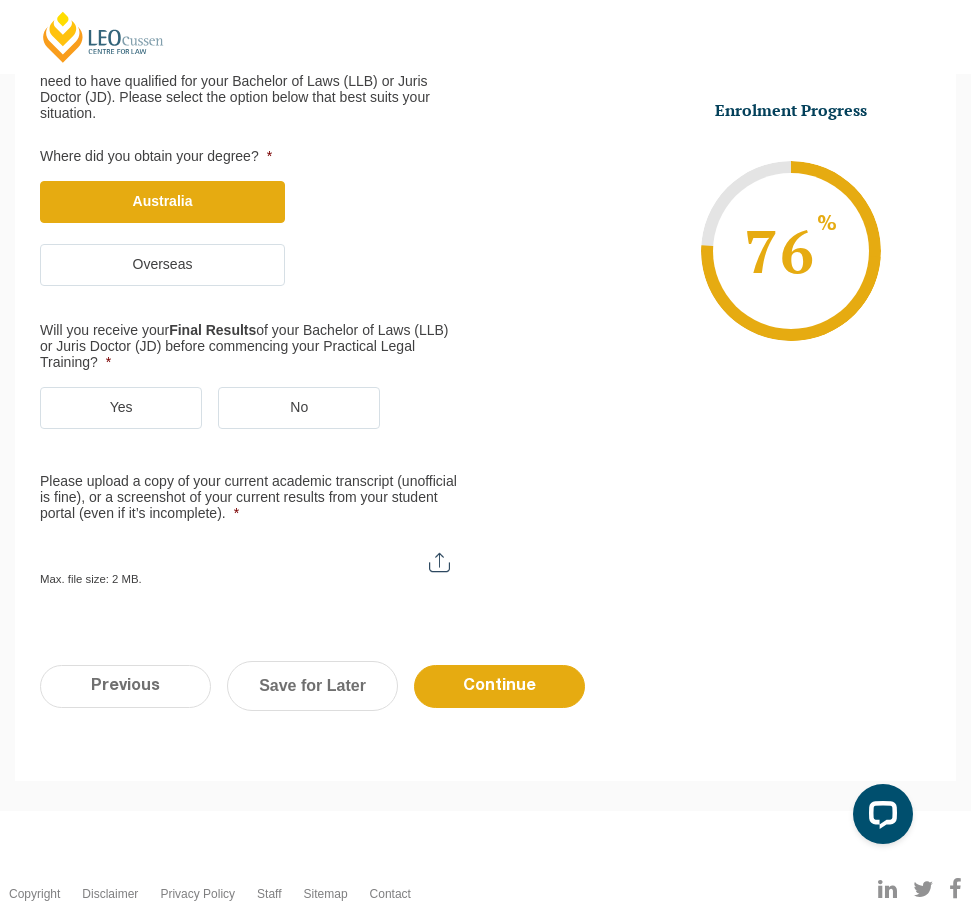click on "No" at bounding box center (299, 408) 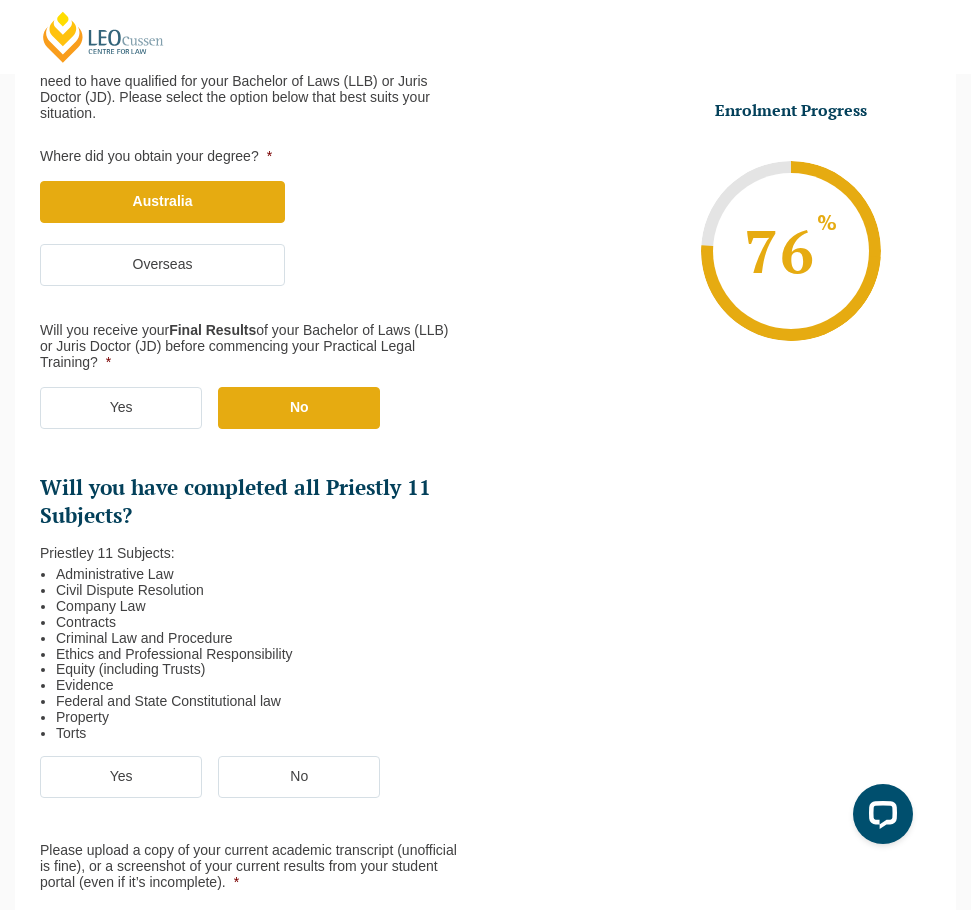 scroll, scrollTop: 510, scrollLeft: 0, axis: vertical 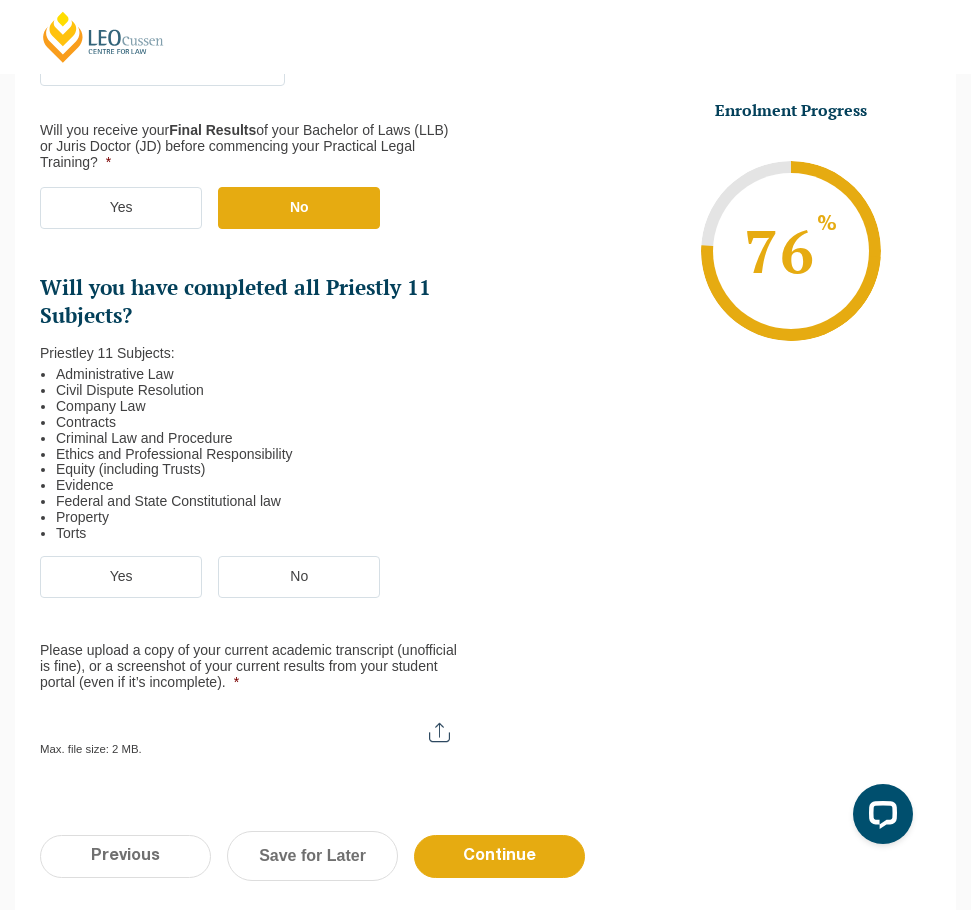 click on "Yes" at bounding box center [121, 577] 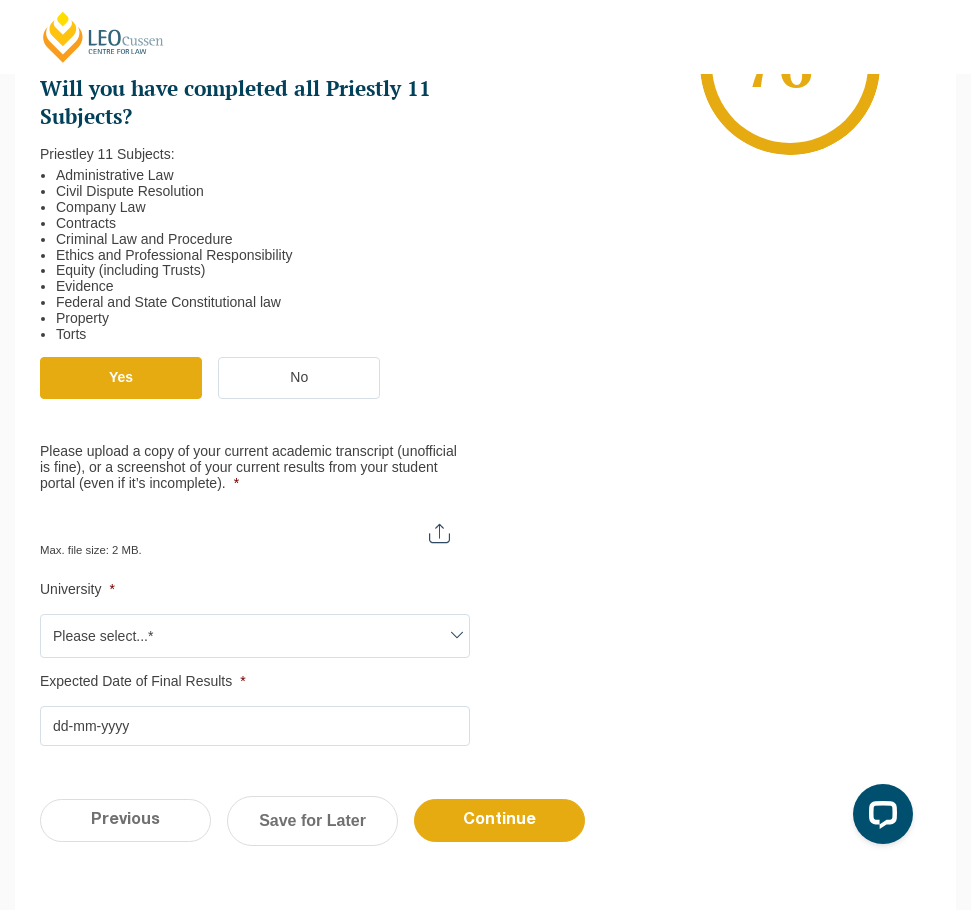 scroll, scrollTop: 710, scrollLeft: 0, axis: vertical 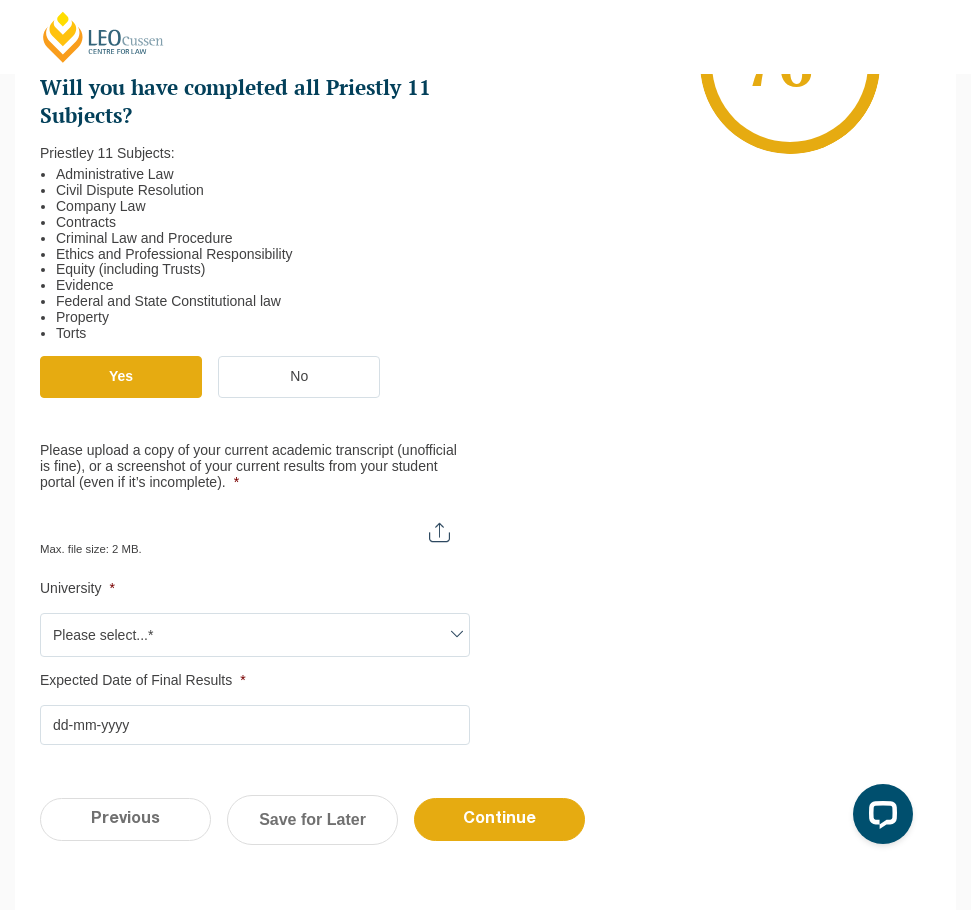 click on "Qualification Before enrolling in the Practical Legal Training program, you will need to have qualified for your Bachelor of Laws (LLB) or Juris Doctor (JD). Please select the option below that best suits your situation.  Where did you obtain your degree? *
Australia
Overseas
Have you received a skills assessment letter from the admitting authority in your state? *
Yes
No
Have you completed all academic requirements? *
Yes
No
Will you receive your Final Results of your Bachelor of Laws (LLB) or Juris Doctor (JD) before commencing your Practical Legal Training? * Will you receive your  Final Results  of your Bachelor of Laws (LLB) or Juris Doctor (JD) before commencing your Practical Legal Training? *
Yes
No
*
Yes
No
Will you have completed all Priestly 11 Subjects? Priestley 11 Subjects:
* No" at bounding box center (485, 177) 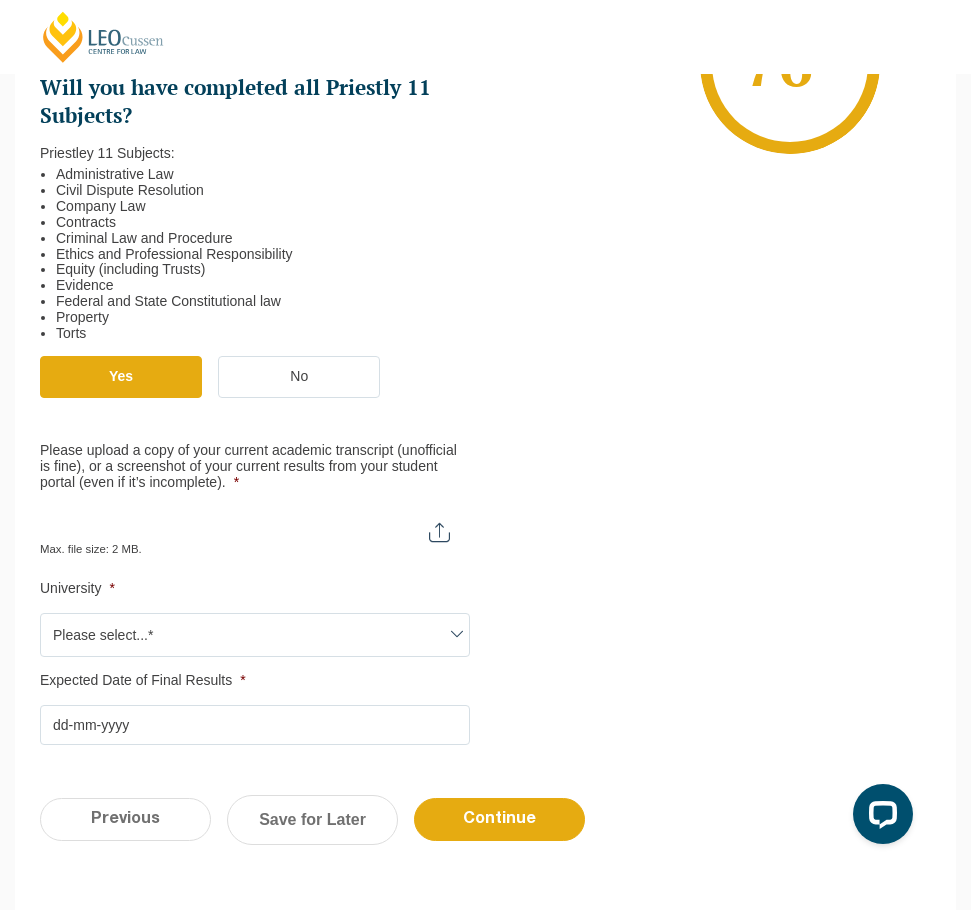 click on "Max. file size: 2 MB." at bounding box center [255, 532] 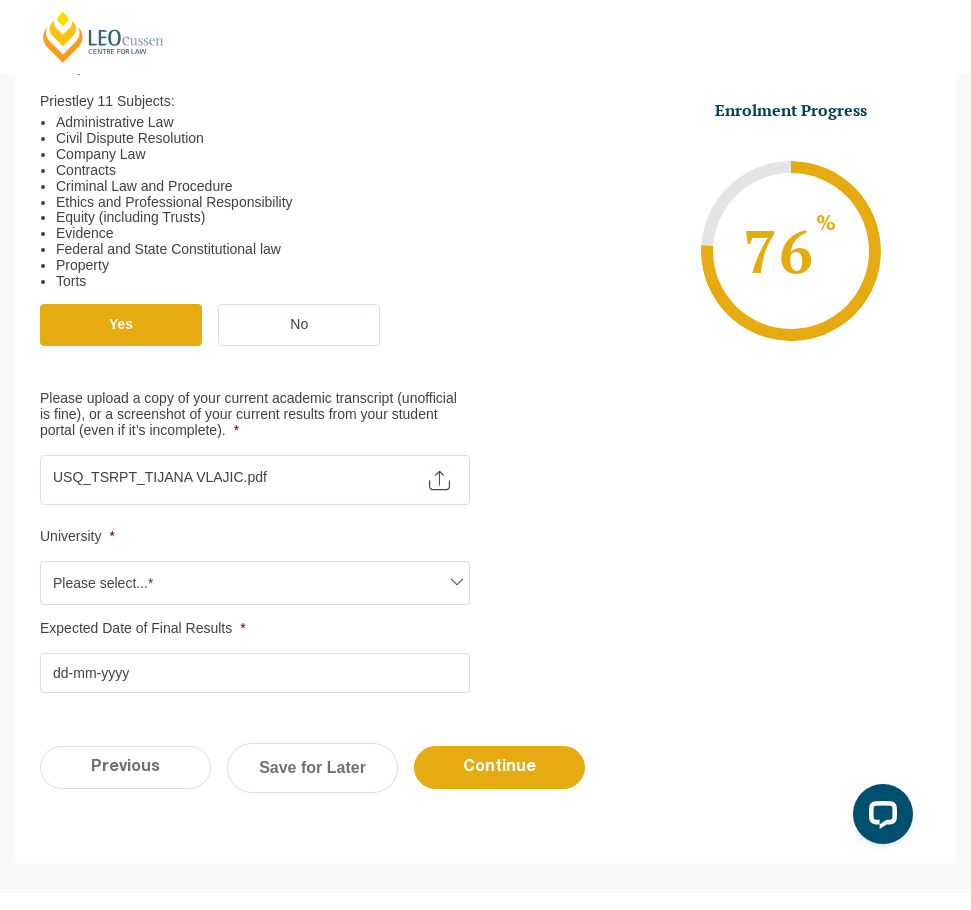 scroll, scrollTop: 810, scrollLeft: 0, axis: vertical 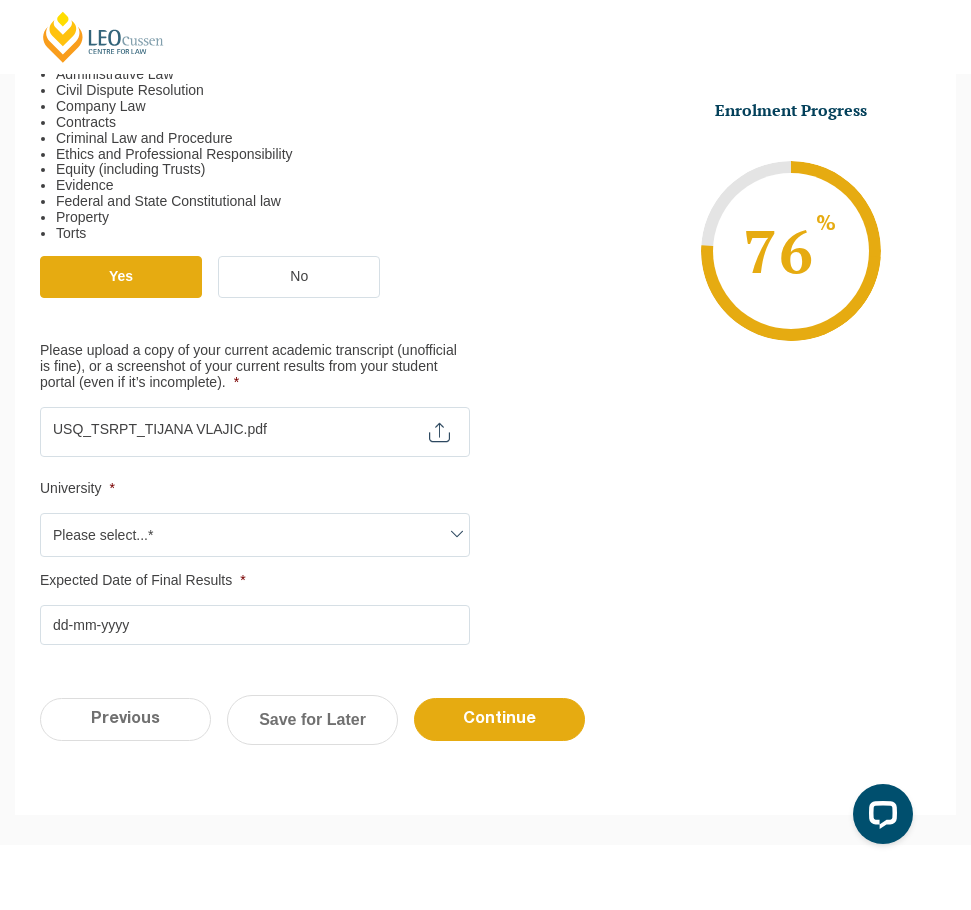 click on "Please select...*" at bounding box center (255, 535) 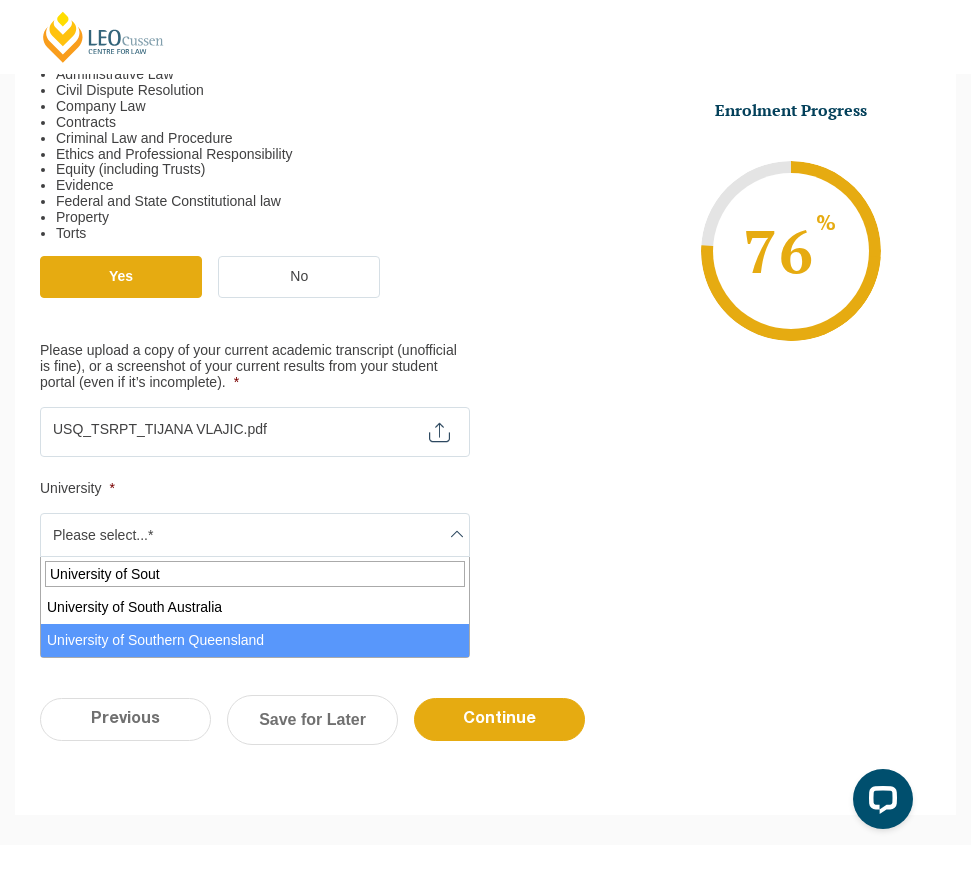 type on "University of Sout" 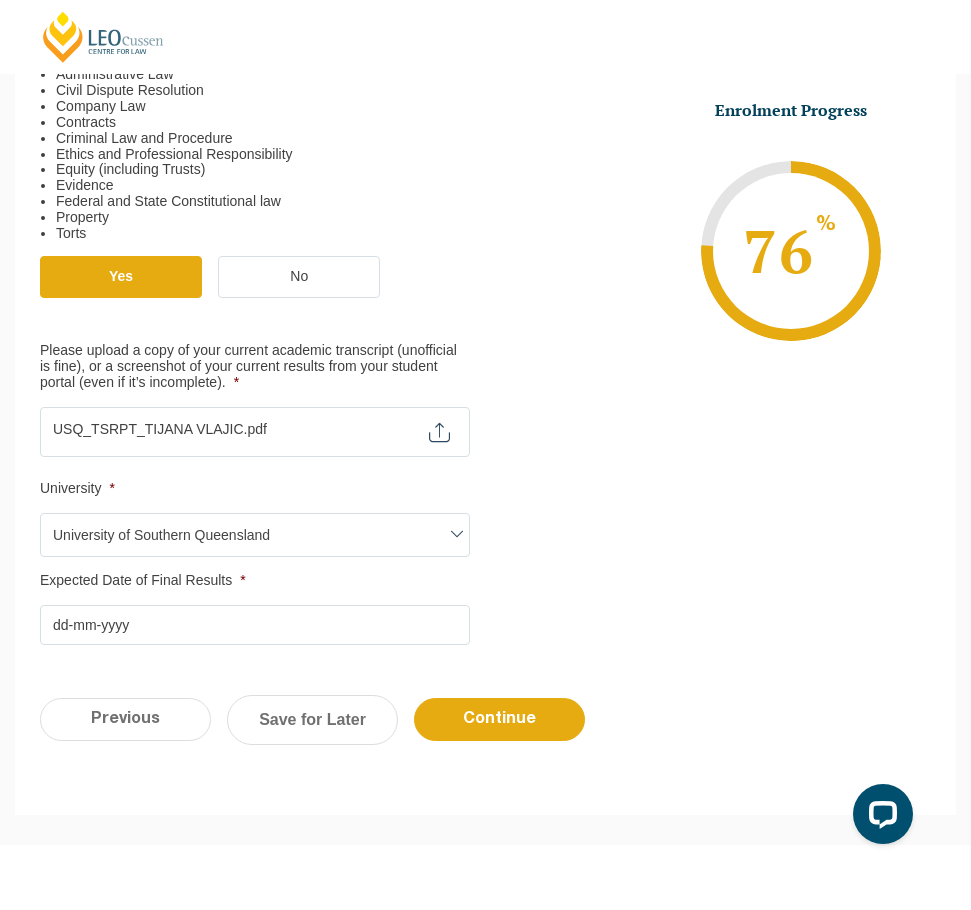 click on "Expected Date of Final Results *" at bounding box center (255, 625) 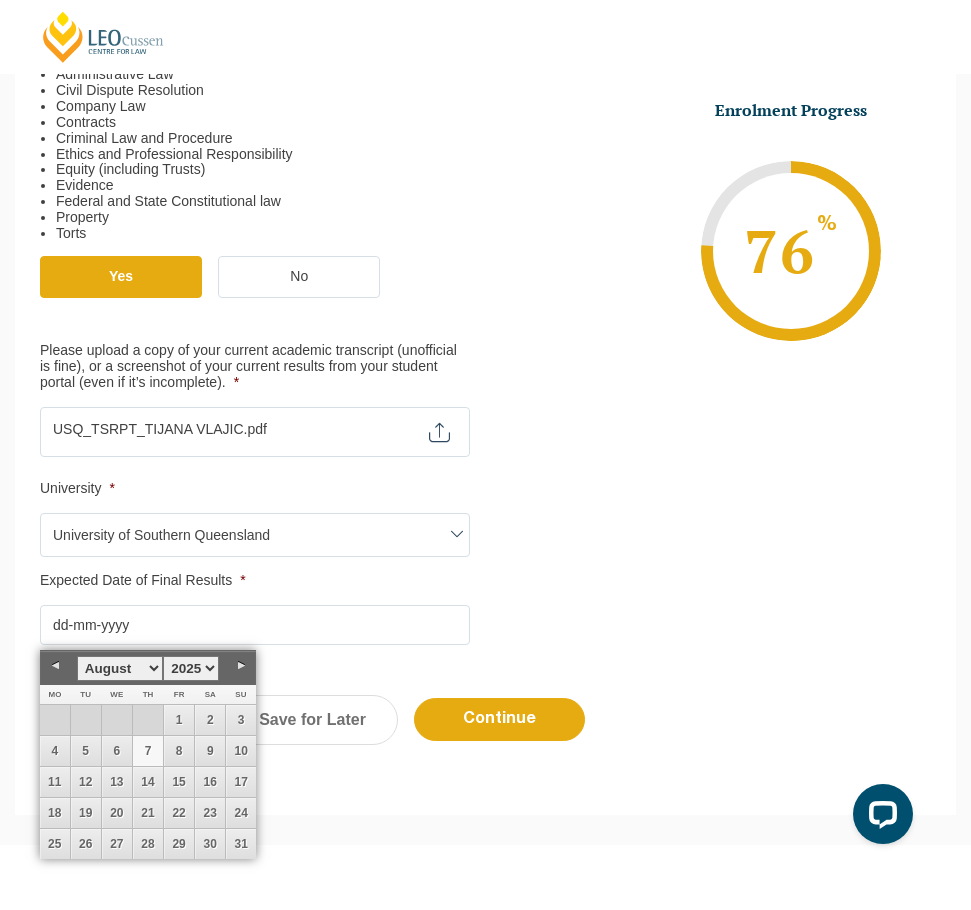 click on "January February March April May June July August September October November December" at bounding box center (120, 668) 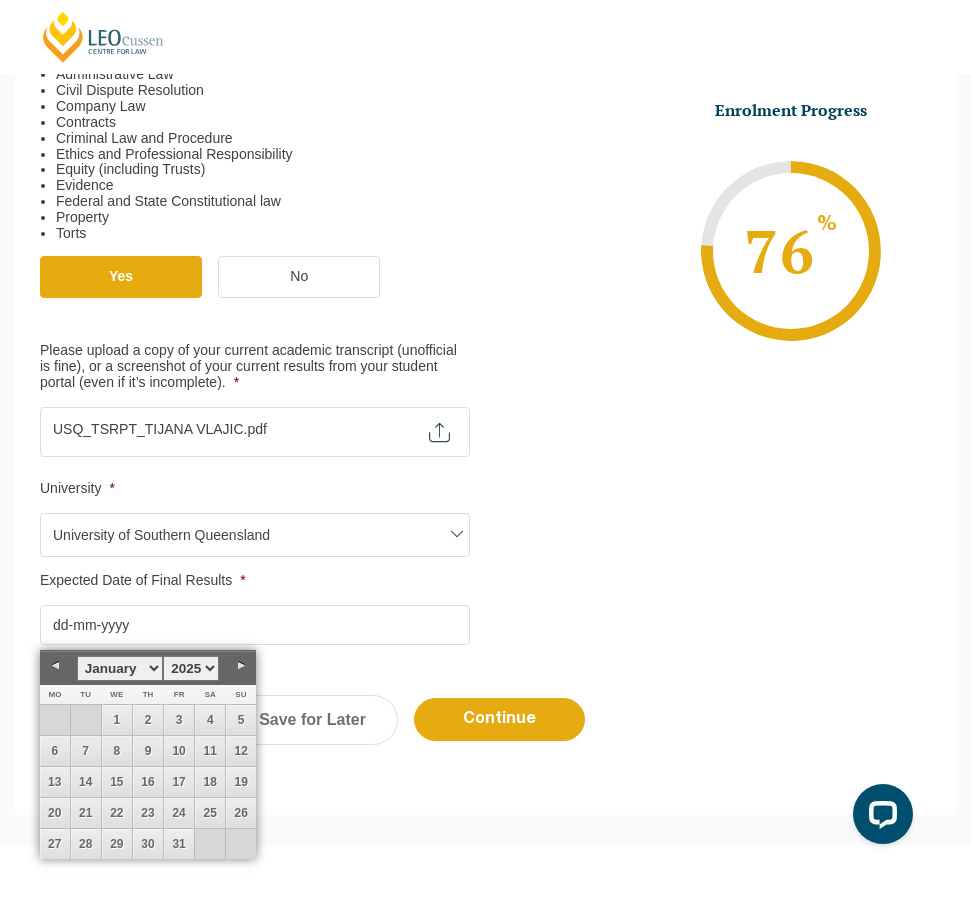 click on "1925 1926 1927 1928 1929 1930 1931 1932 1933 1934 1935 1936 1937 1938 1939 1940 1941 1942 1943 1944 1945 1946 1947 1948 1949 1950 1951 1952 1953 1954 1955 1956 1957 1958 1959 1960 1961 1962 1963 1964 1965 1966 1967 1968 1969 1970 1971 1972 1973 1974 1975 1976 1977 1978 1979 1980 1981 1982 1983 1984 1985 1986 1987 1988 1989 1990 1991 1992 1993 1994 1995 1996 1997 1998 1999 2000 2001 2002 2003 2004 2005 2006 2007 2008 2009 2010 2011 2012 2013 2014 2015 2016 2017 2018 2019 2020 2021 2022 2023 2024 2025 2026 2027 2028 2029 2030 2031 2032 2033 2034 2035 2036 2037 2038 2039 2040 2041 2042 2043 2044 2045" at bounding box center (191, 668) 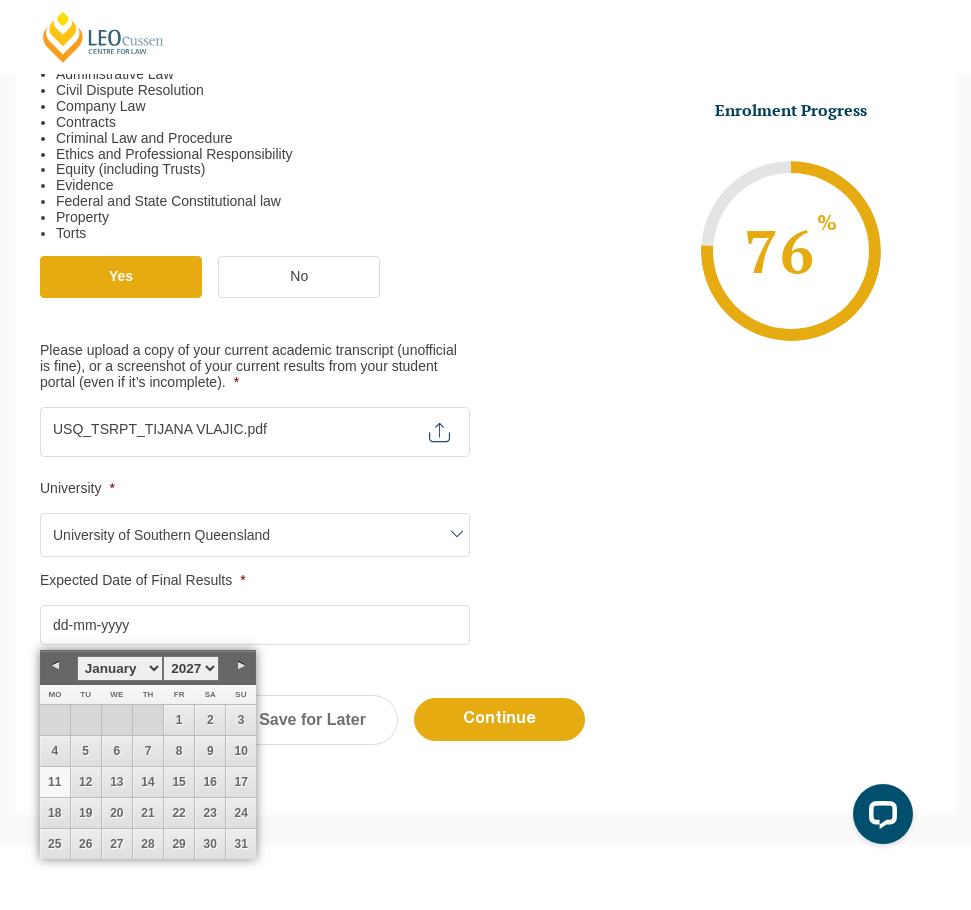 click on "11" at bounding box center (55, 782) 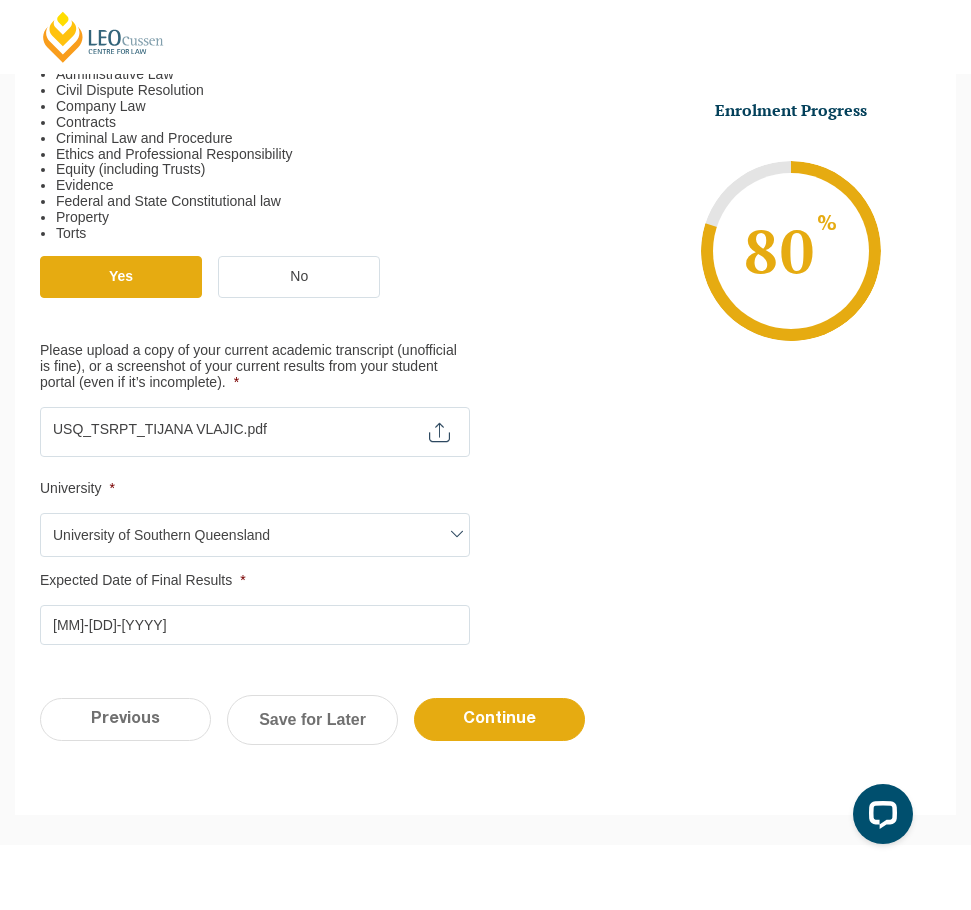 click on "11-01-2027" at bounding box center [255, 625] 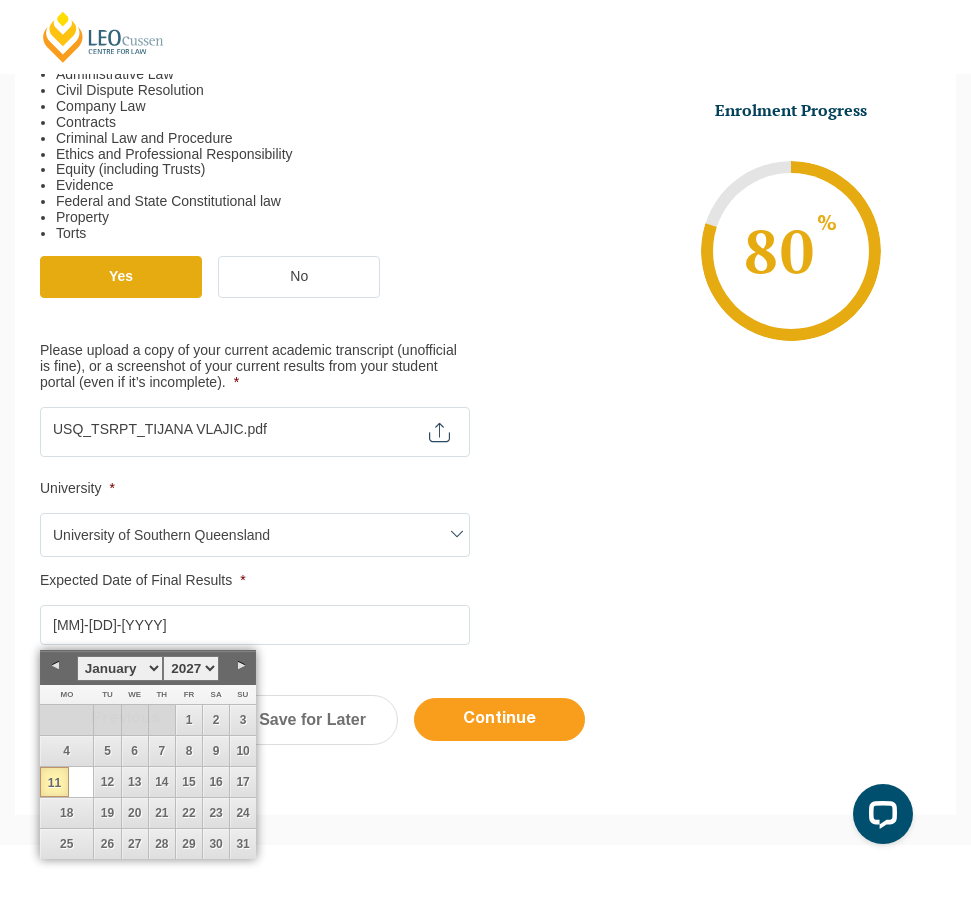 click on "Continue" at bounding box center [499, 719] 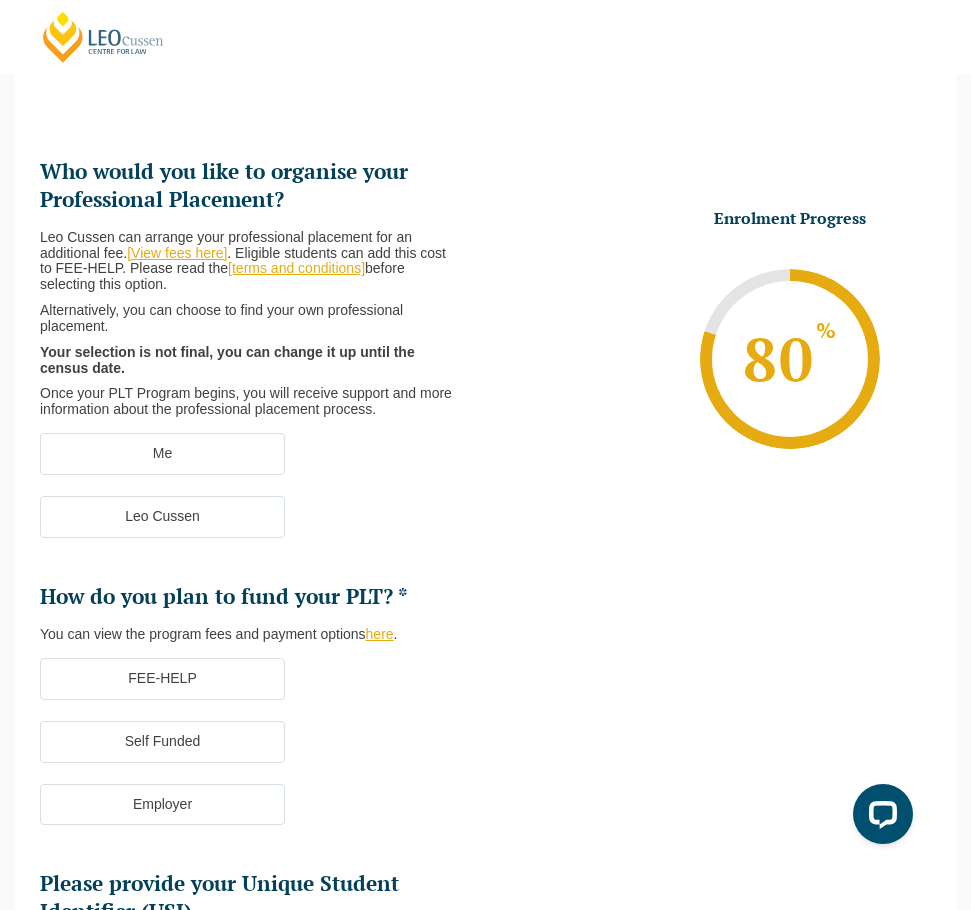 scroll, scrollTop: 210, scrollLeft: 0, axis: vertical 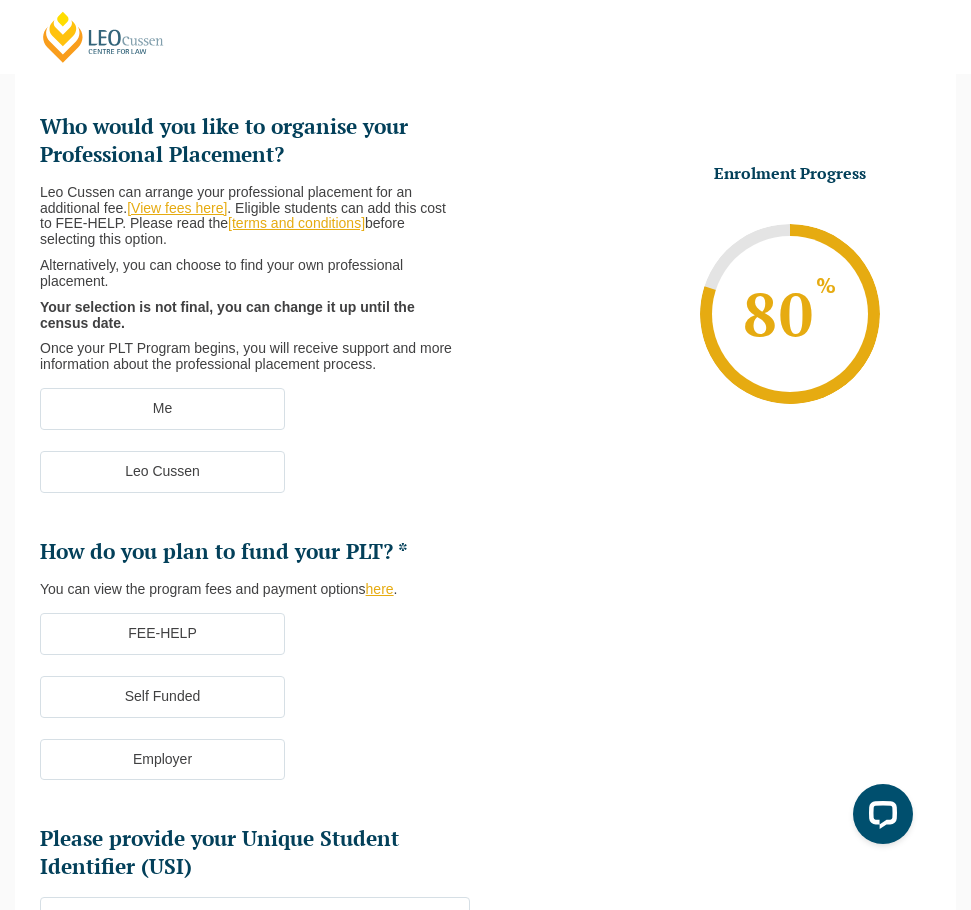 click on "Me" at bounding box center (162, 409) 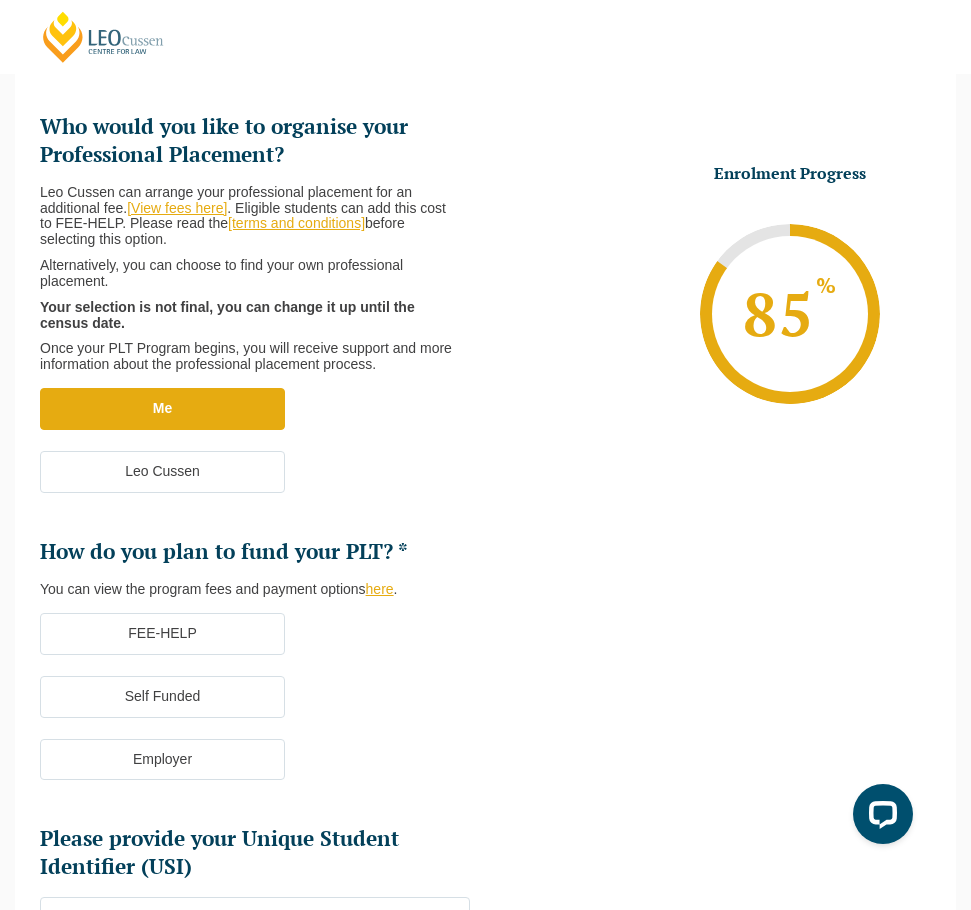 click on "FEE-HELP" at bounding box center [162, 634] 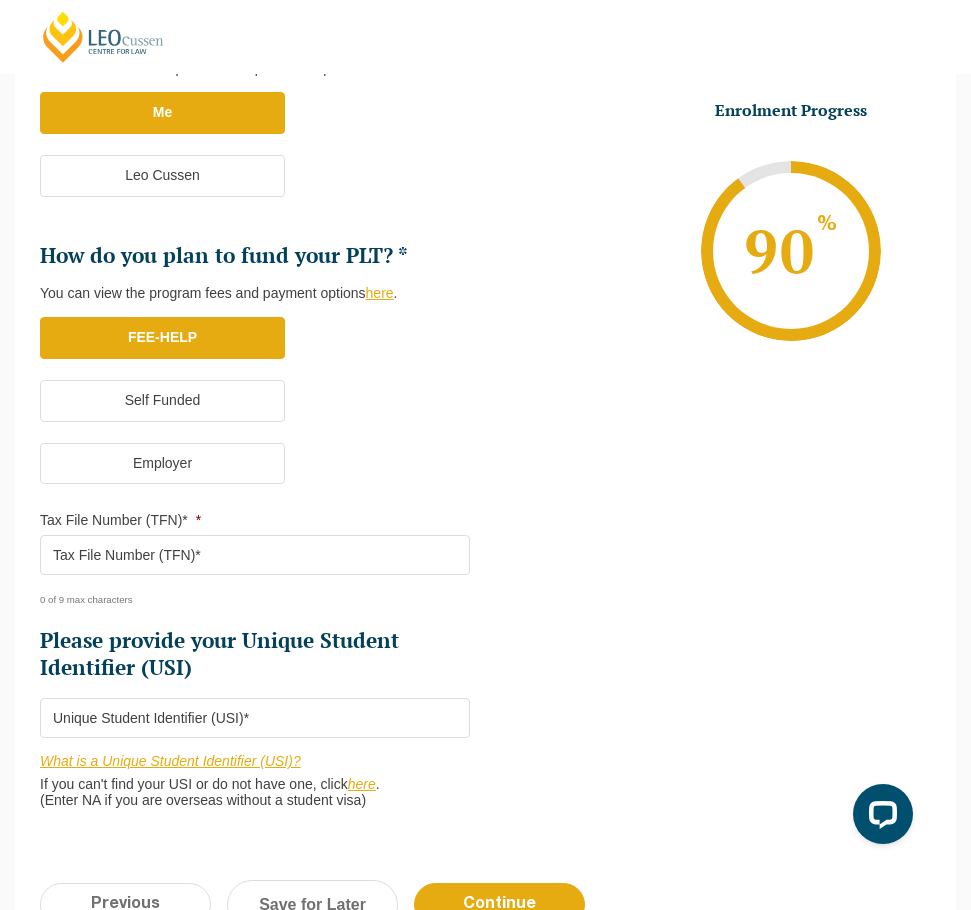 scroll, scrollTop: 510, scrollLeft: 0, axis: vertical 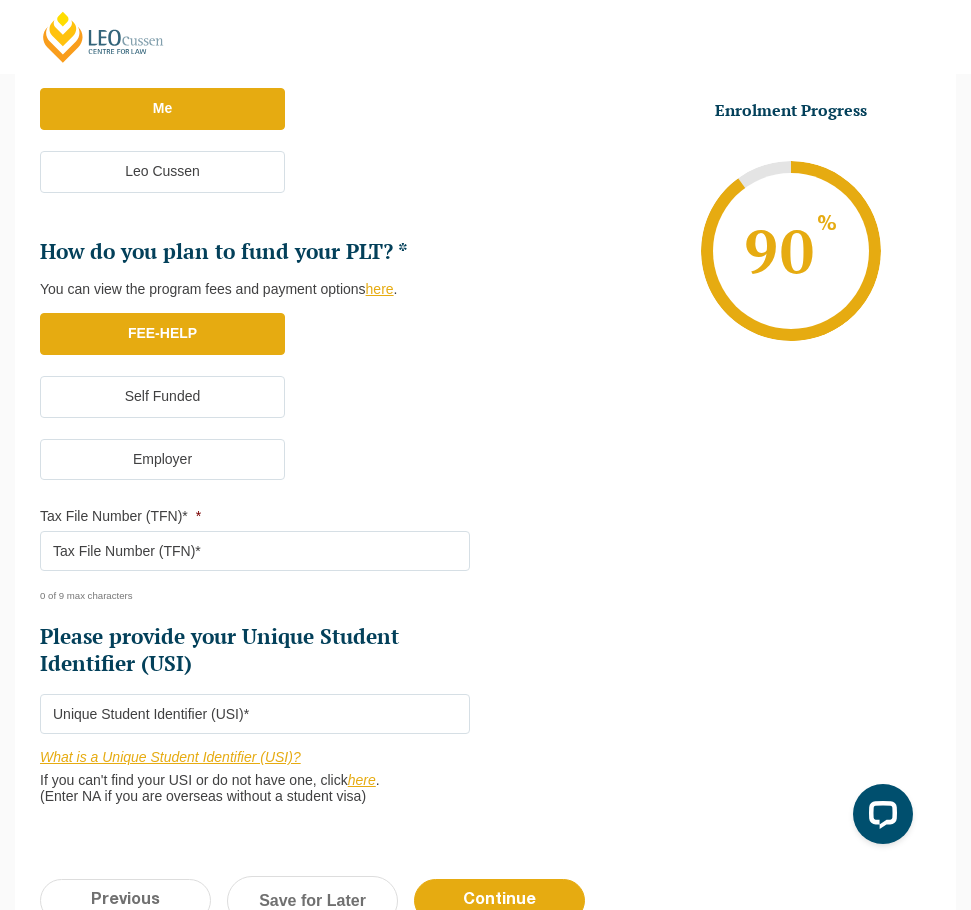 click on "Tax File Number (TFN)* *" at bounding box center (255, 551) 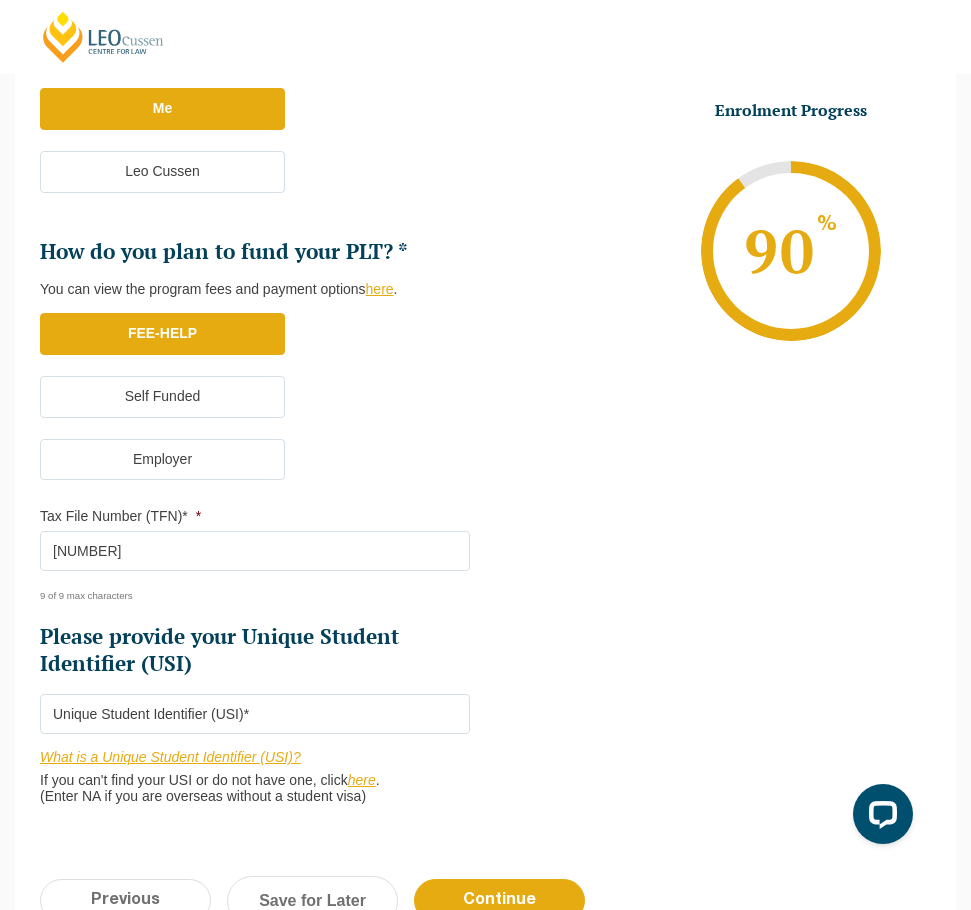 type on "959177516" 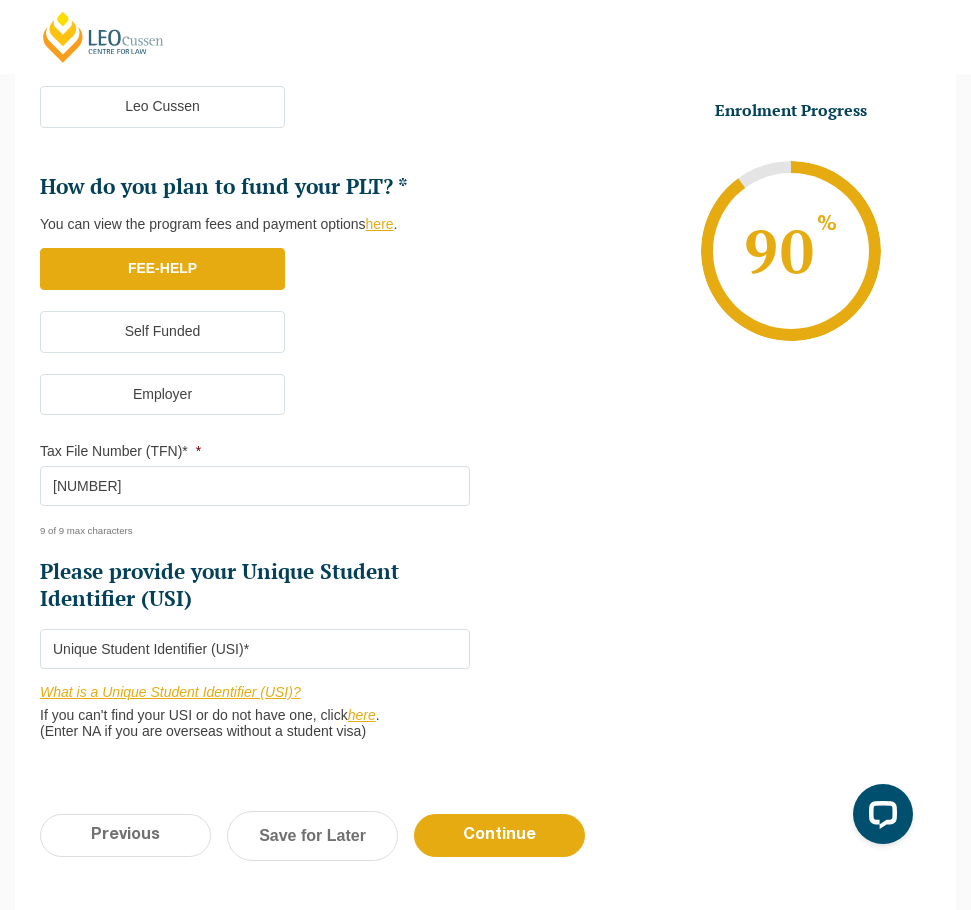scroll, scrollTop: 610, scrollLeft: 0, axis: vertical 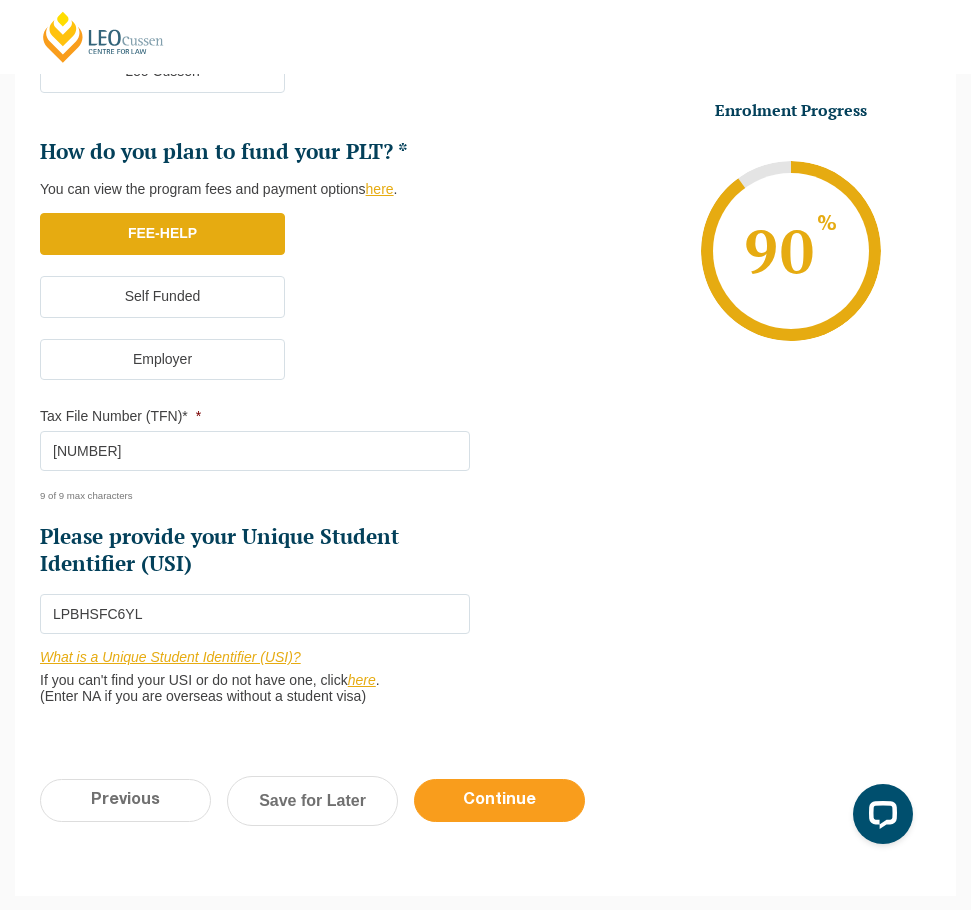 type on "LPBHSFC6YL" 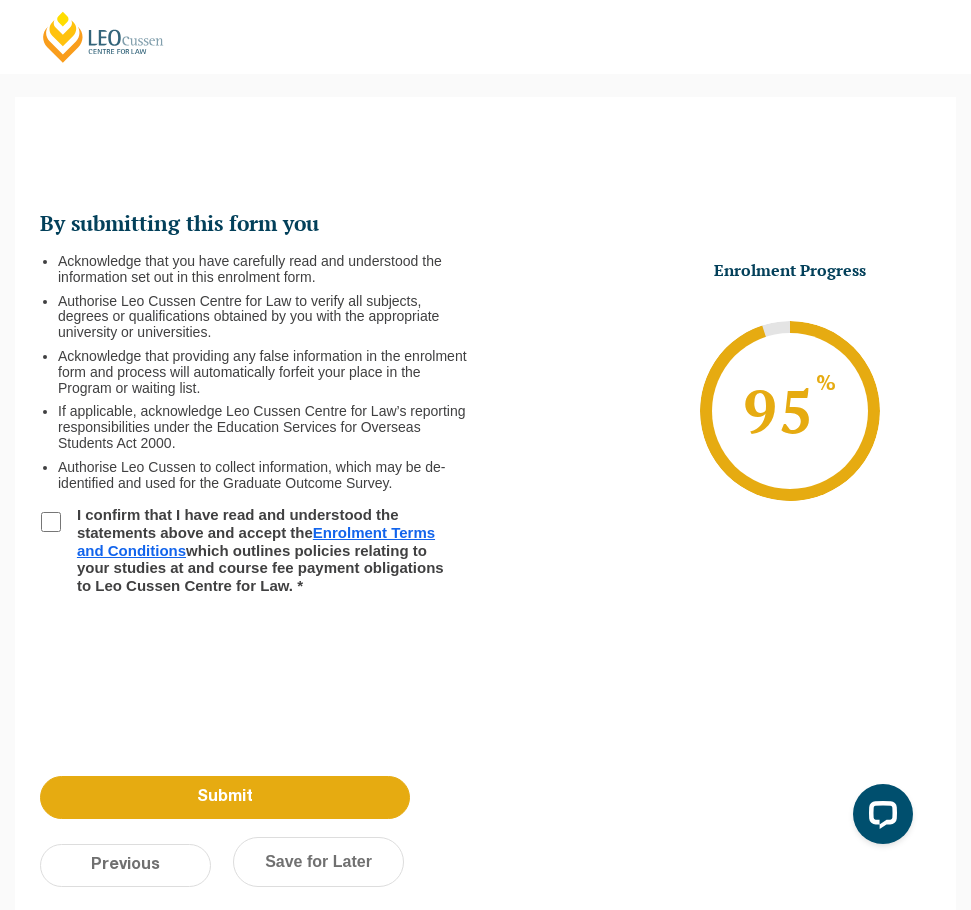 scroll, scrollTop: 110, scrollLeft: 0, axis: vertical 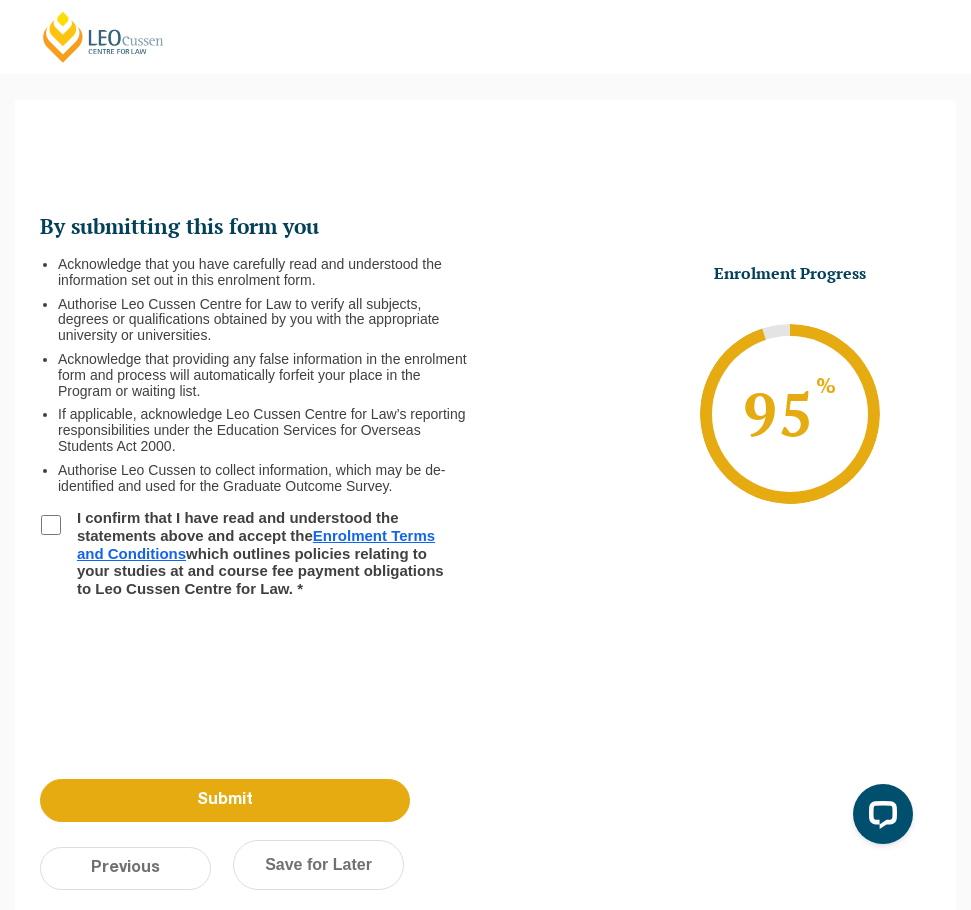 click on "I confirm that I have read and understood the statements above and accept the  Enrolment Terms and Conditions  which outlines policies relating to your studies at and course fee payment obligations to Leo Cussen Centre for Law. *" at bounding box center (51, 525) 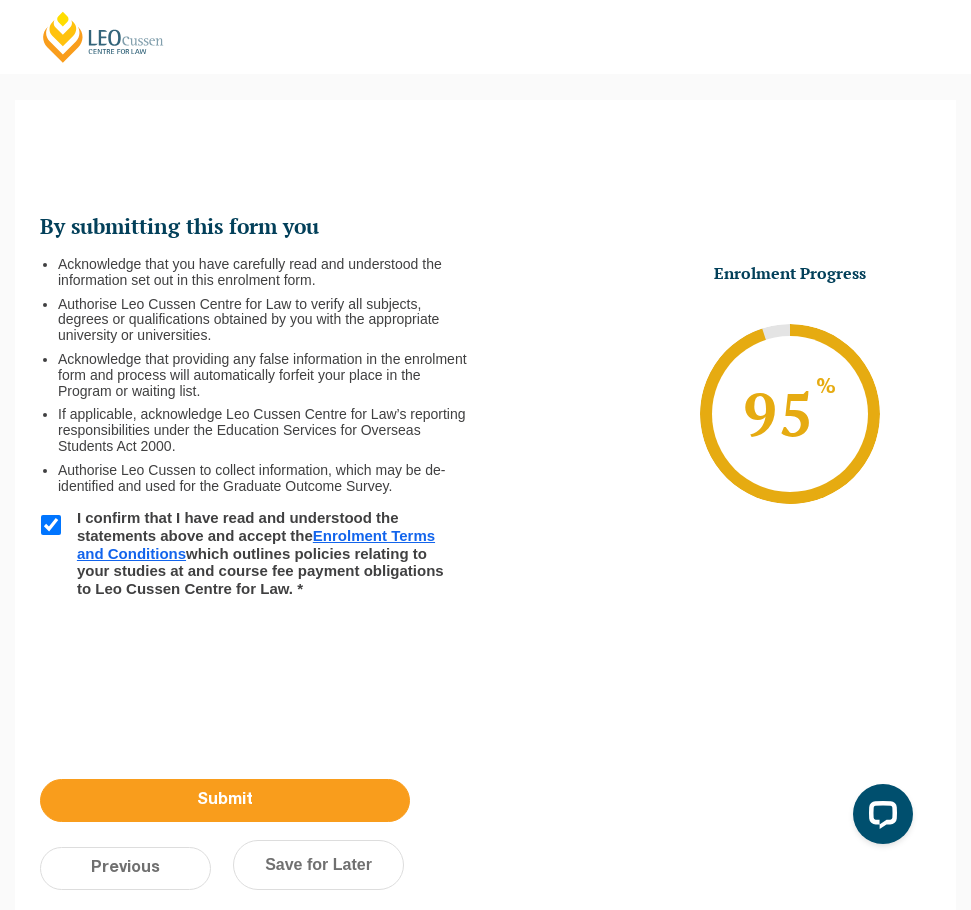click on "Submit" at bounding box center [225, 800] 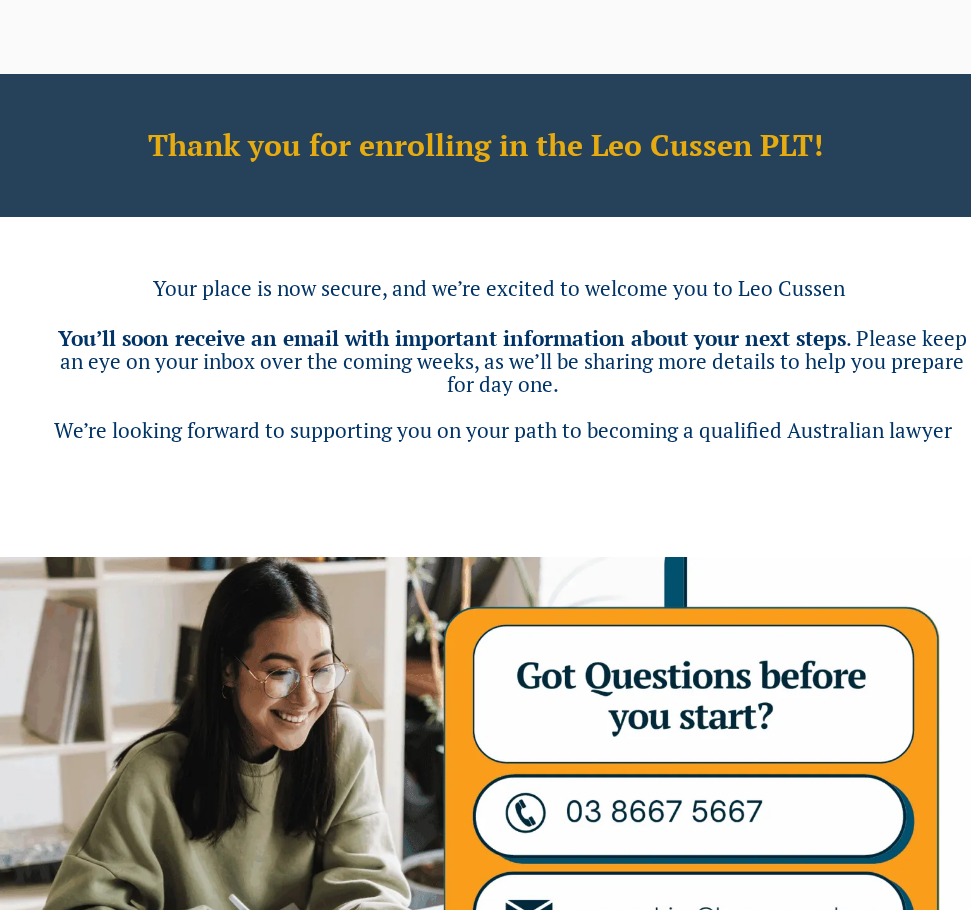 scroll, scrollTop: 0, scrollLeft: 0, axis: both 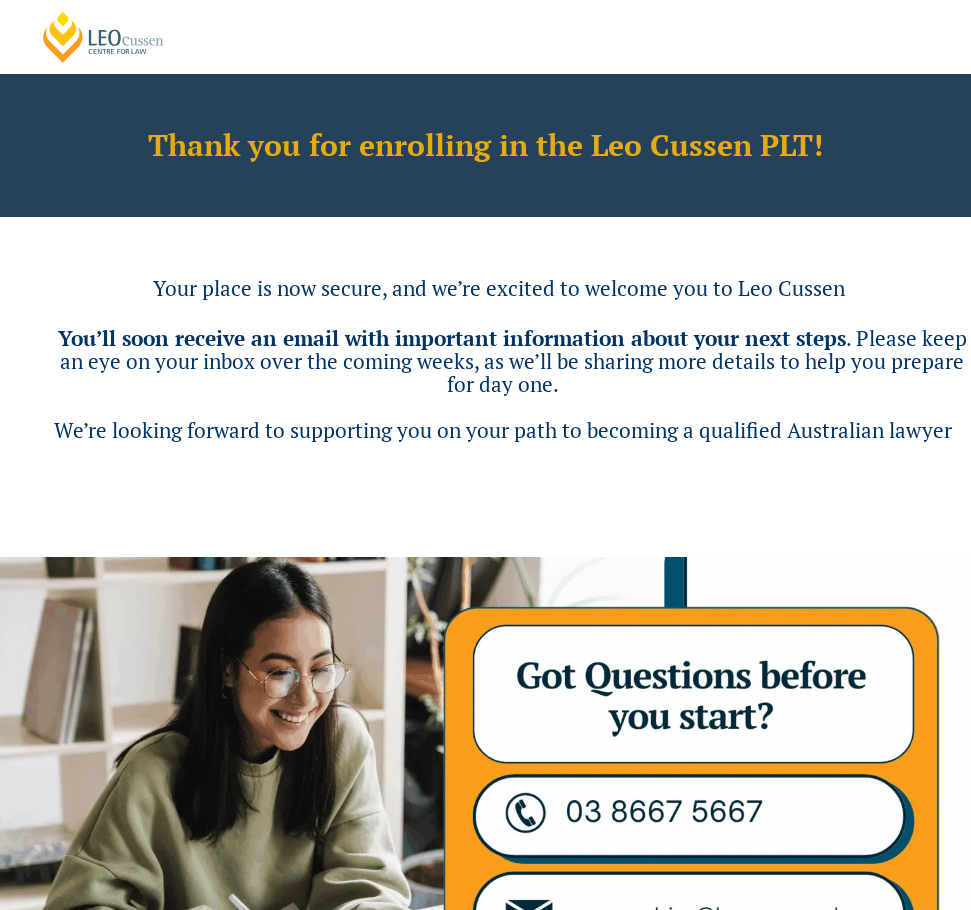 click at bounding box center [512, 481] 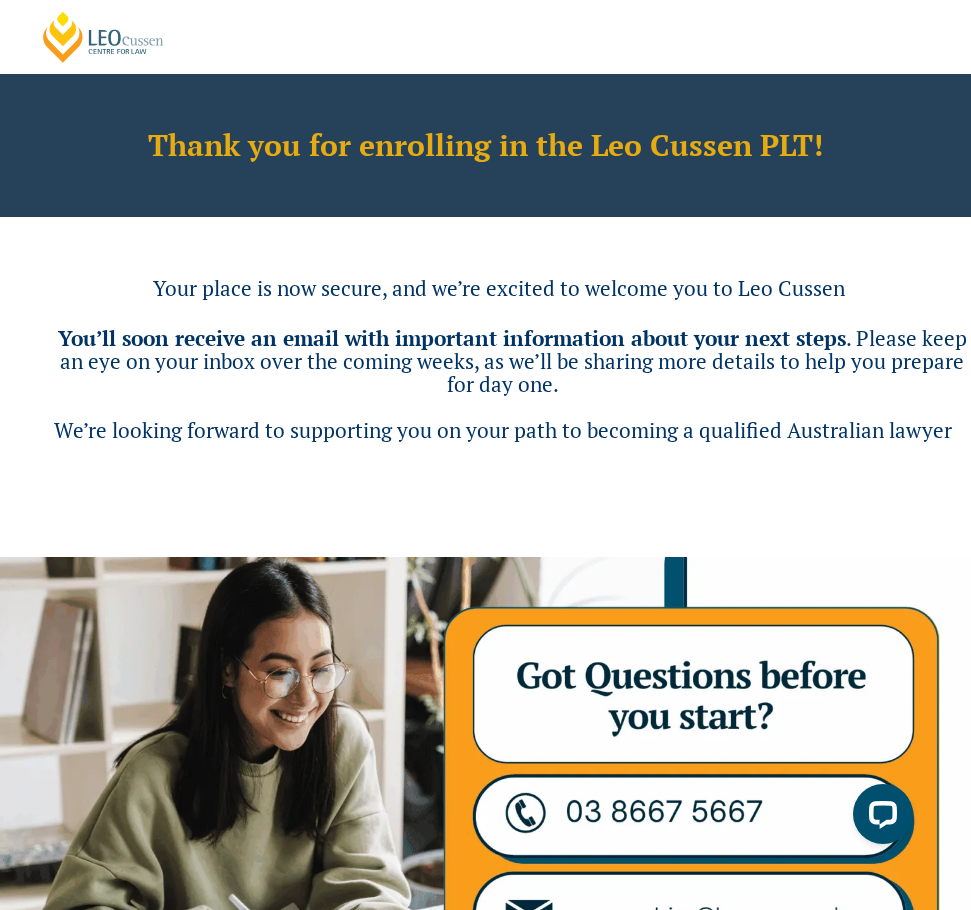 scroll, scrollTop: 0, scrollLeft: 0, axis: both 